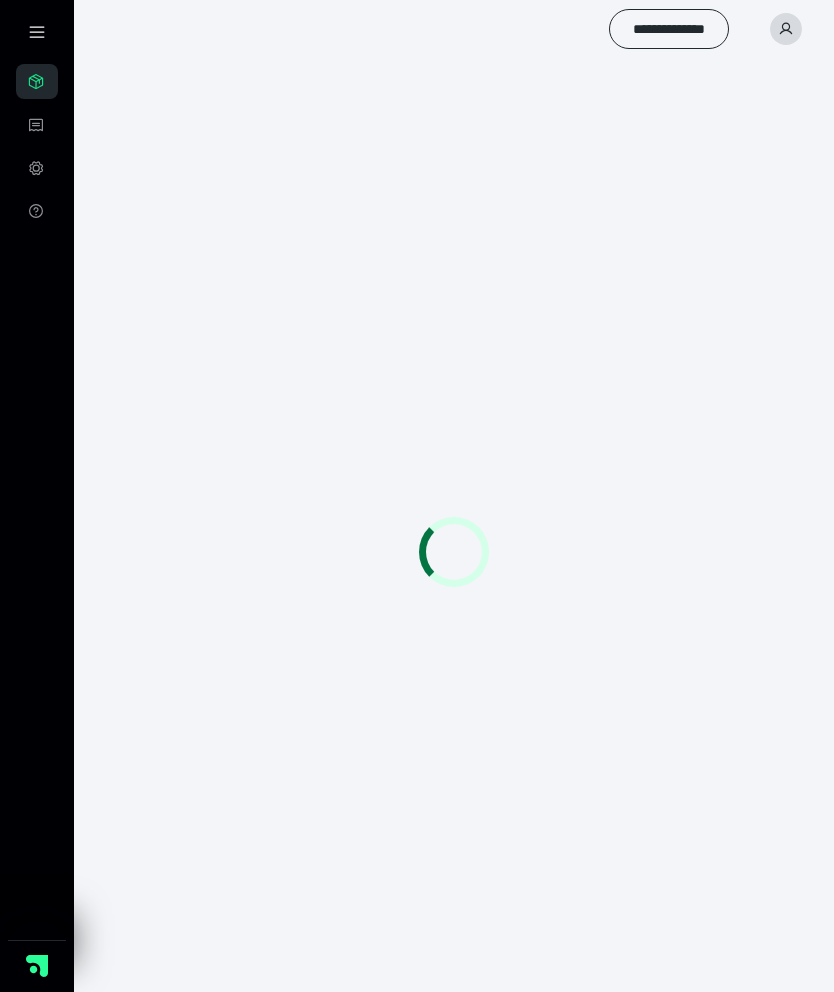 scroll, scrollTop: 80, scrollLeft: 0, axis: vertical 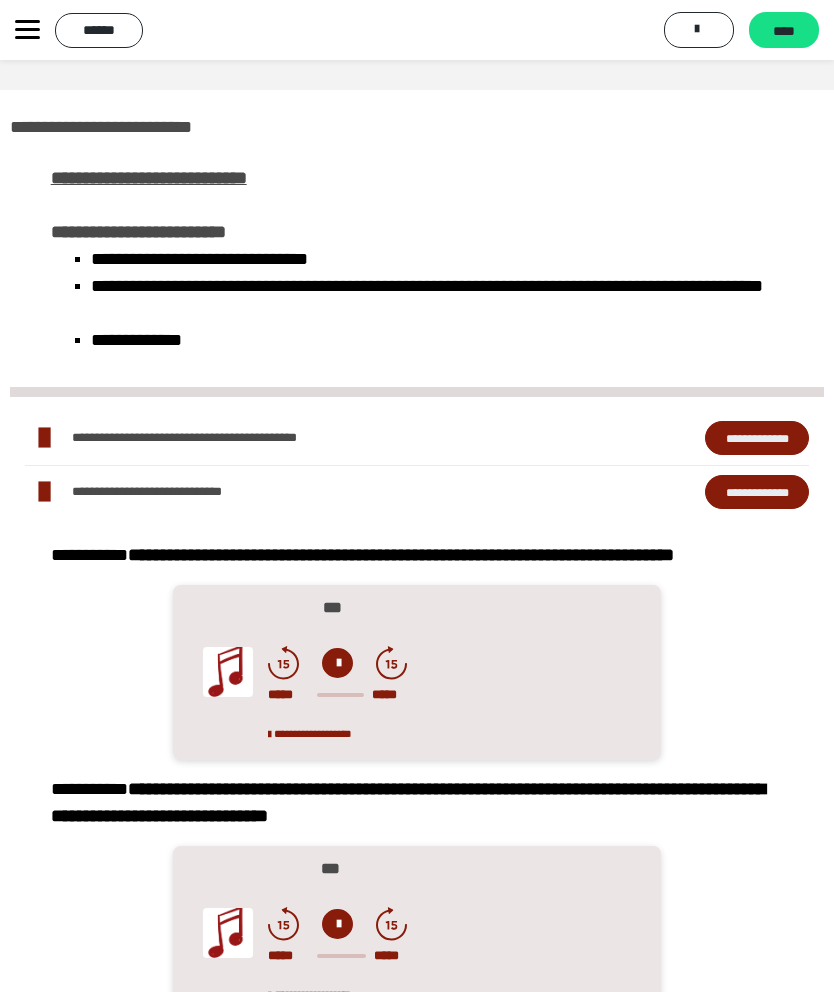click on "**********" at bounding box center (417, 1862) 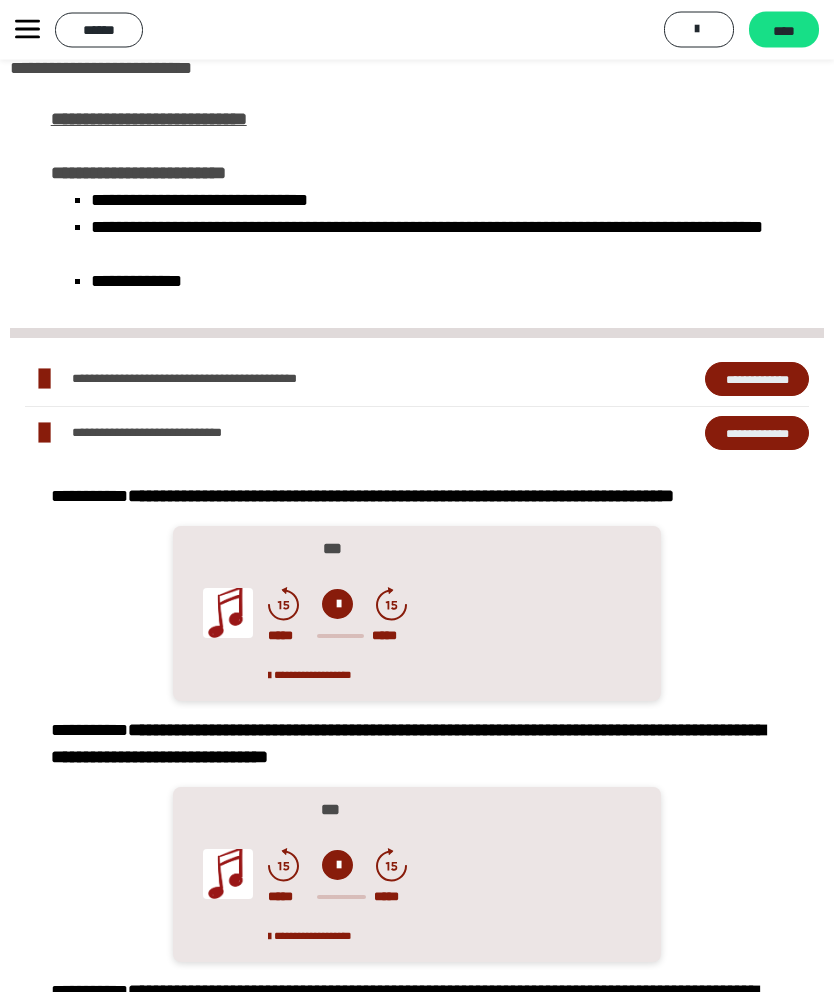 scroll, scrollTop: 0, scrollLeft: 0, axis: both 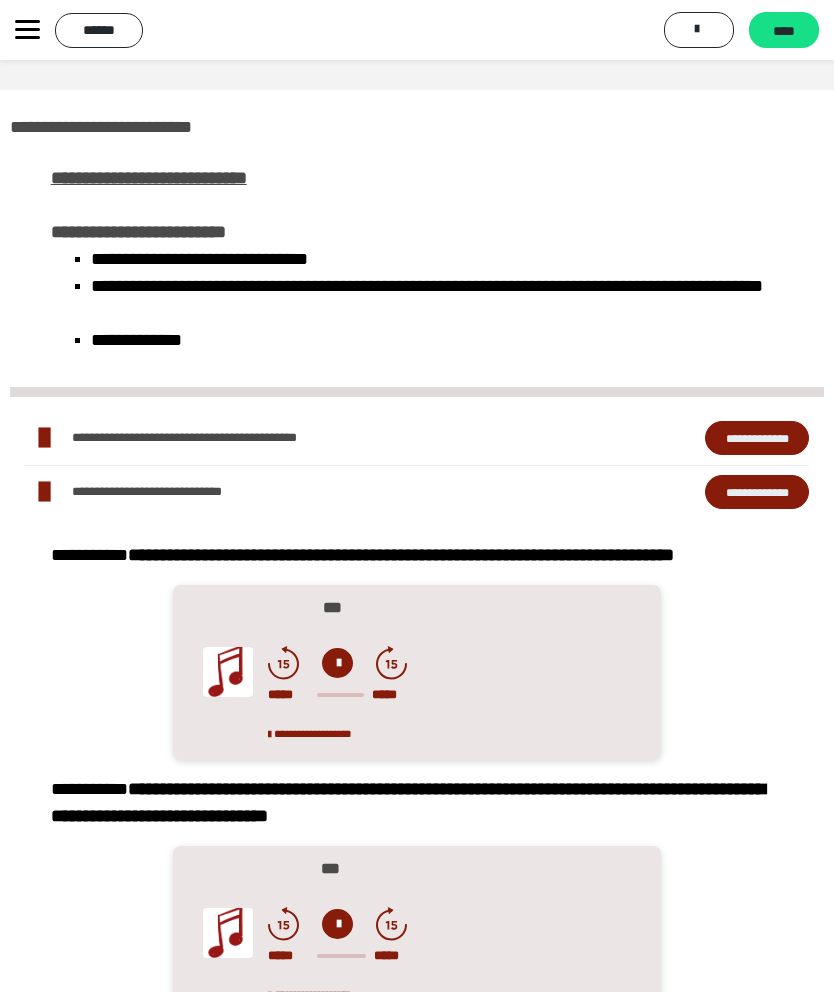 click 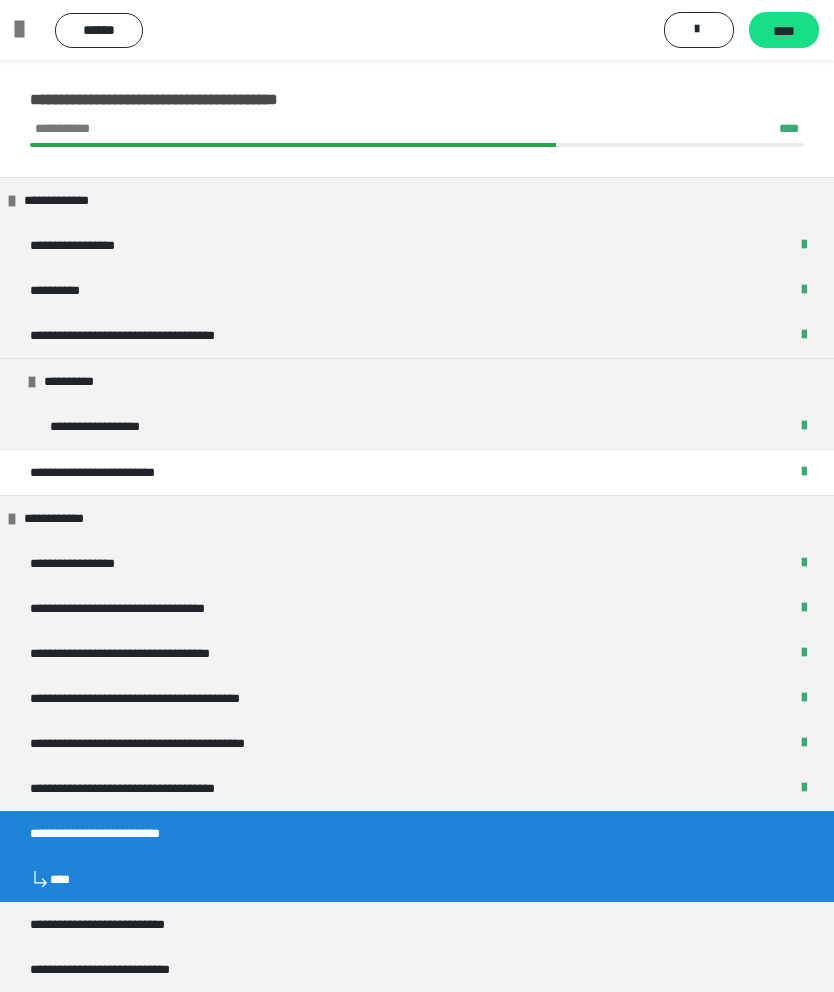 click at bounding box center [27, 30] 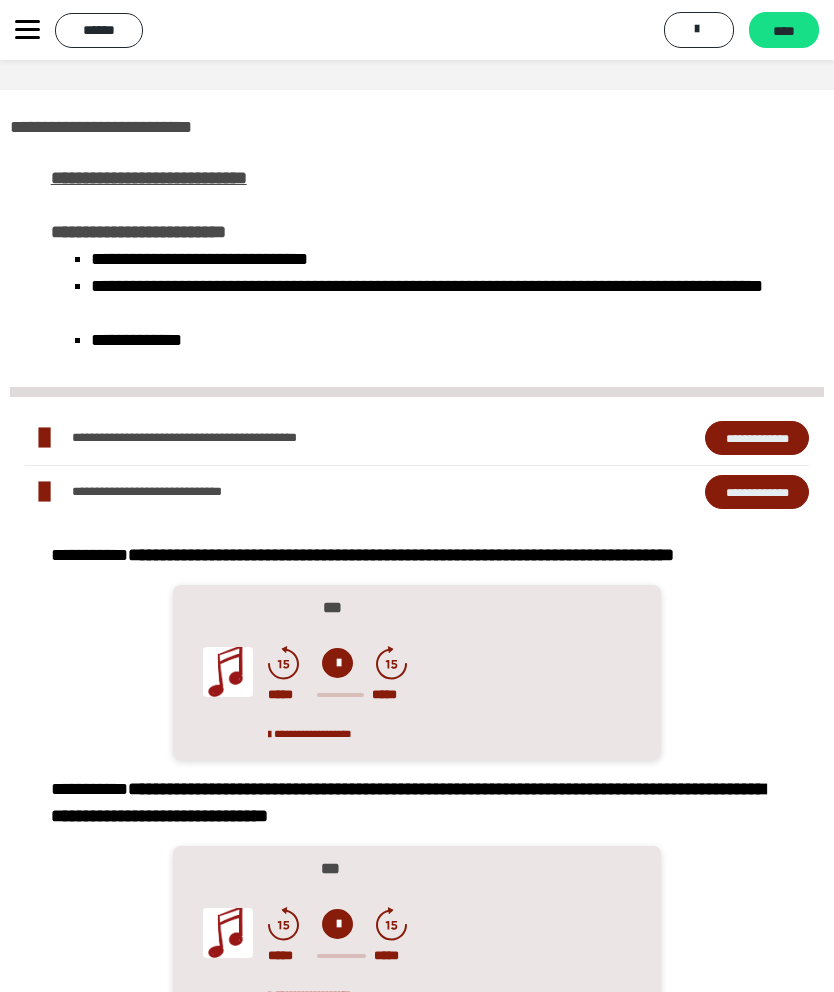 click 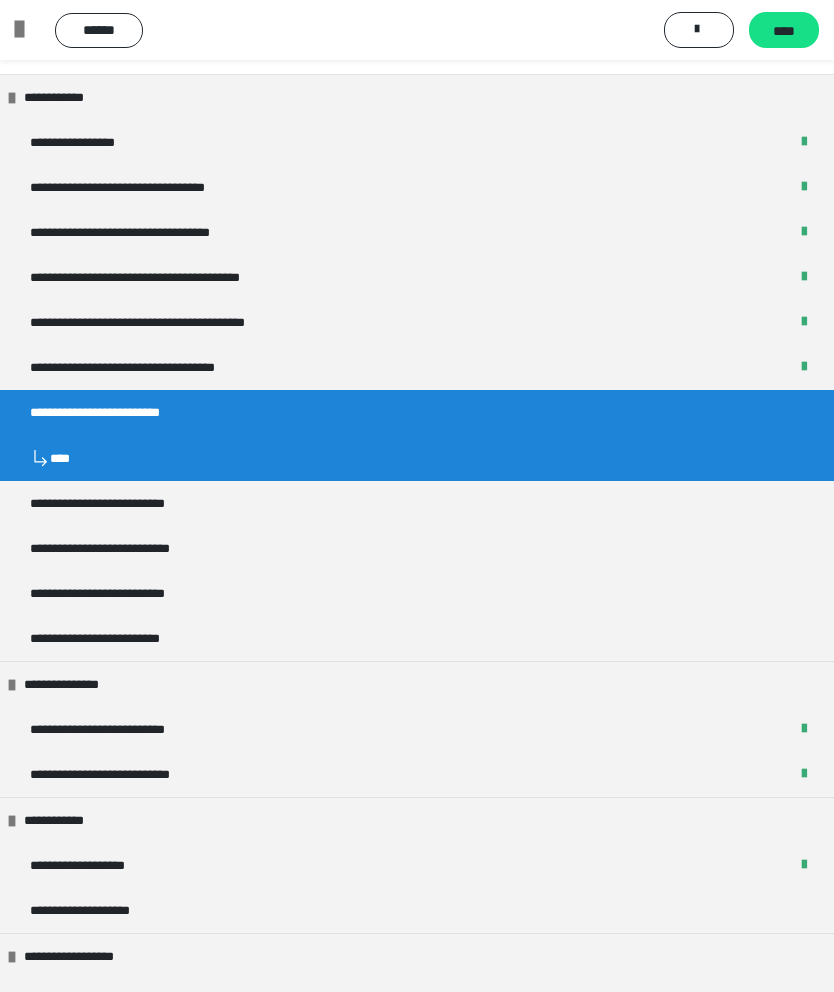 scroll, scrollTop: 422, scrollLeft: 0, axis: vertical 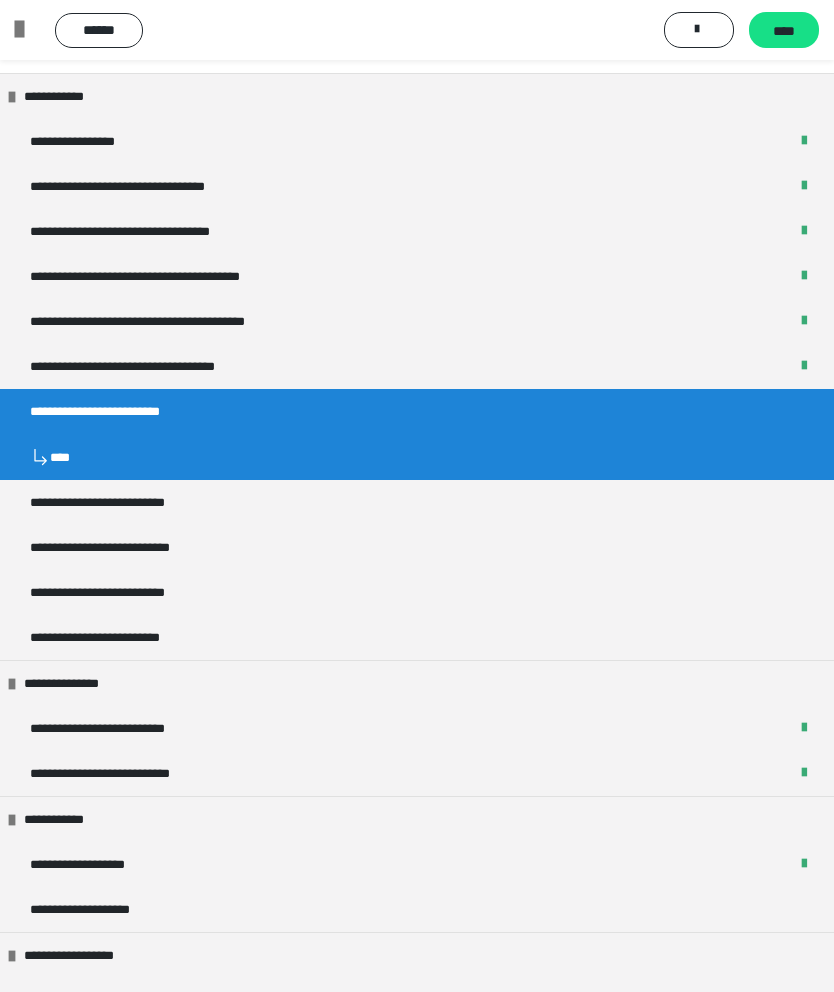click on "**********" at bounding box center [126, 502] 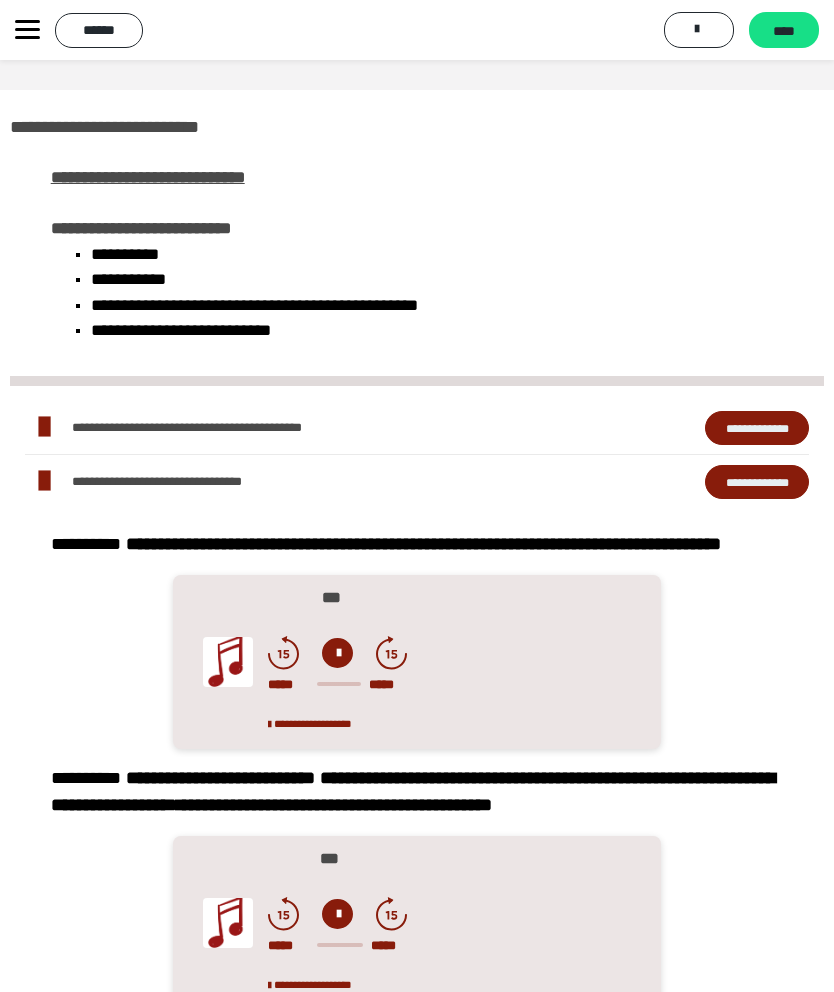 click on "**********" at bounding box center (757, 428) 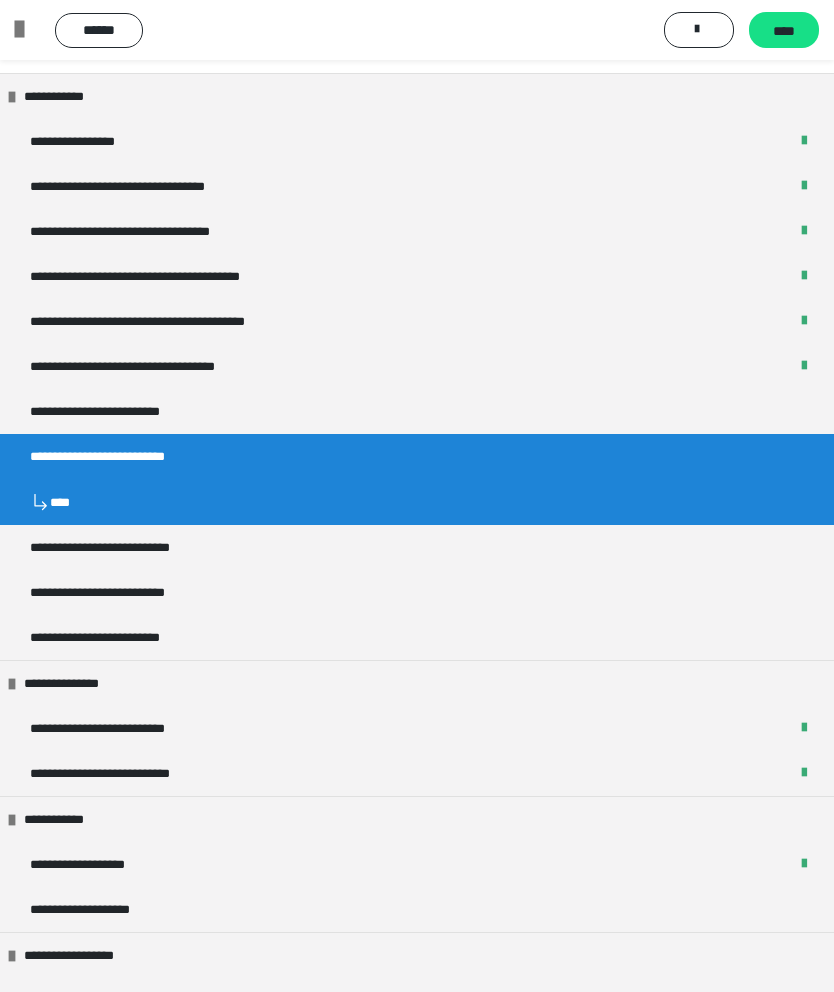 click on "**********" at bounding box center (128, 547) 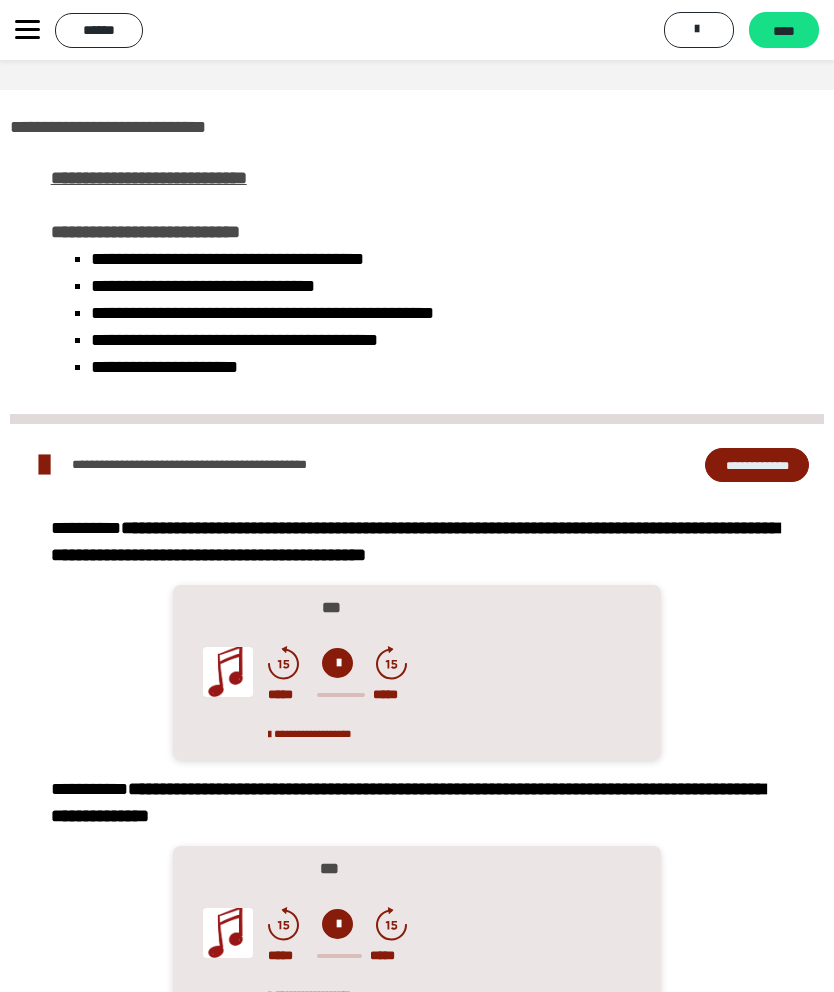 click on "**********" at bounding box center [757, 465] 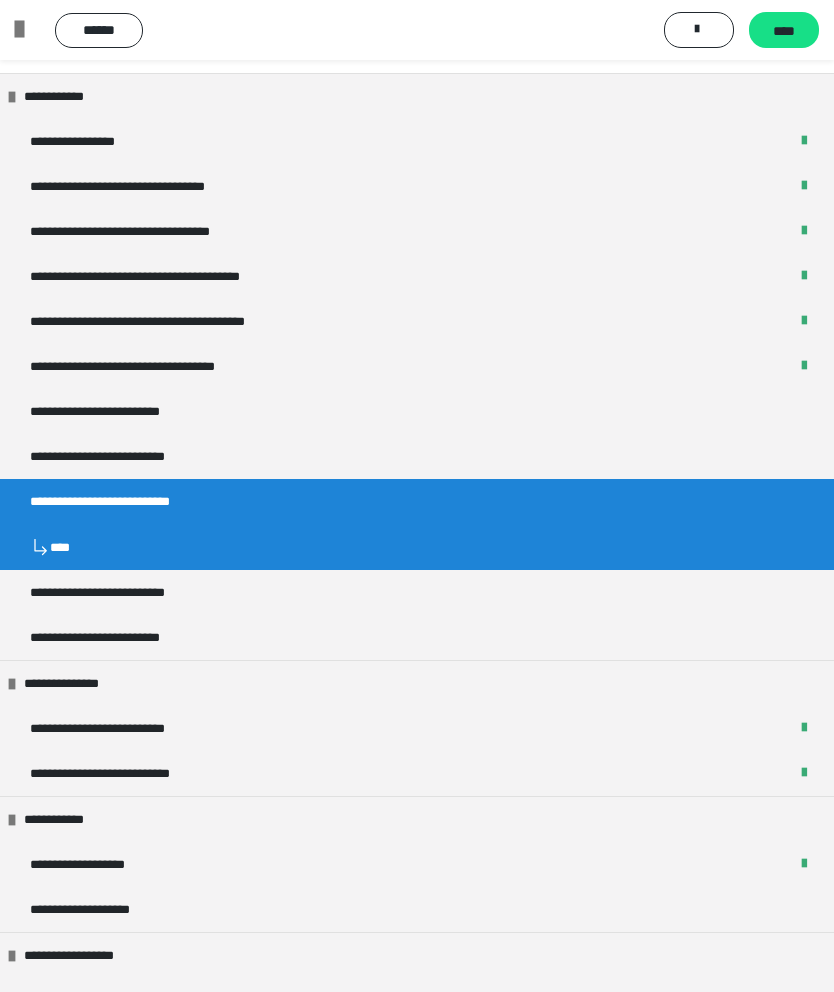 click on "**********" at bounding box center [128, 592] 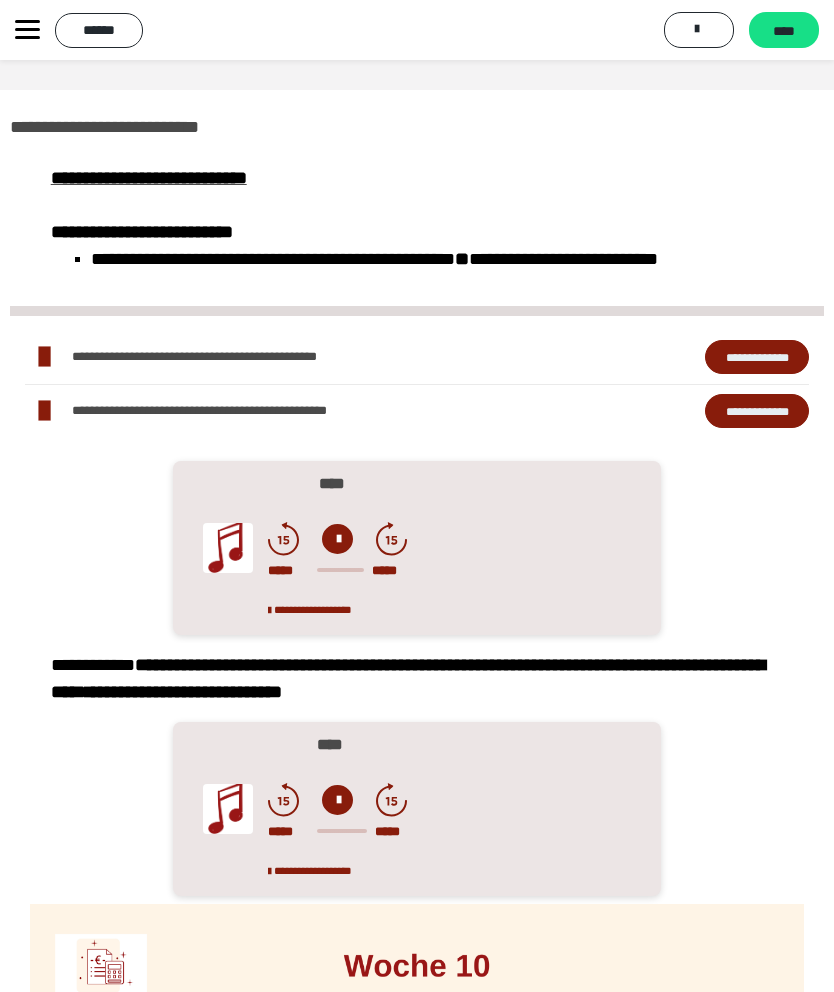 click on "**********" at bounding box center [757, 357] 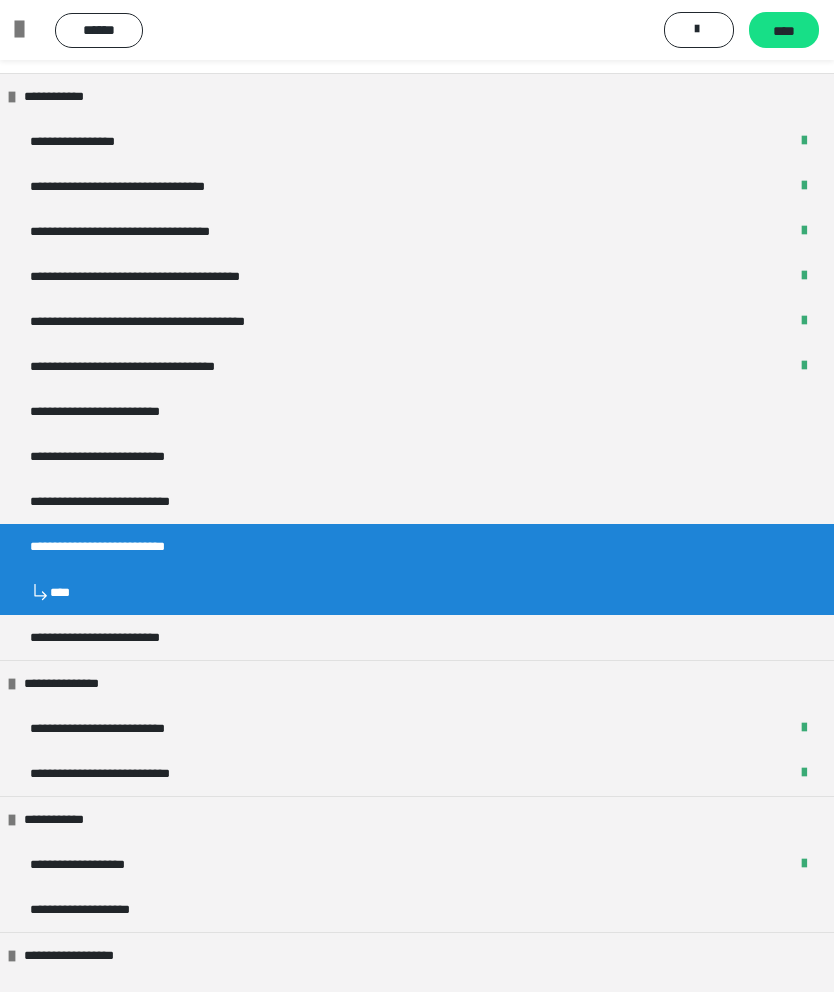 click on "**********" at bounding box center [417, 637] 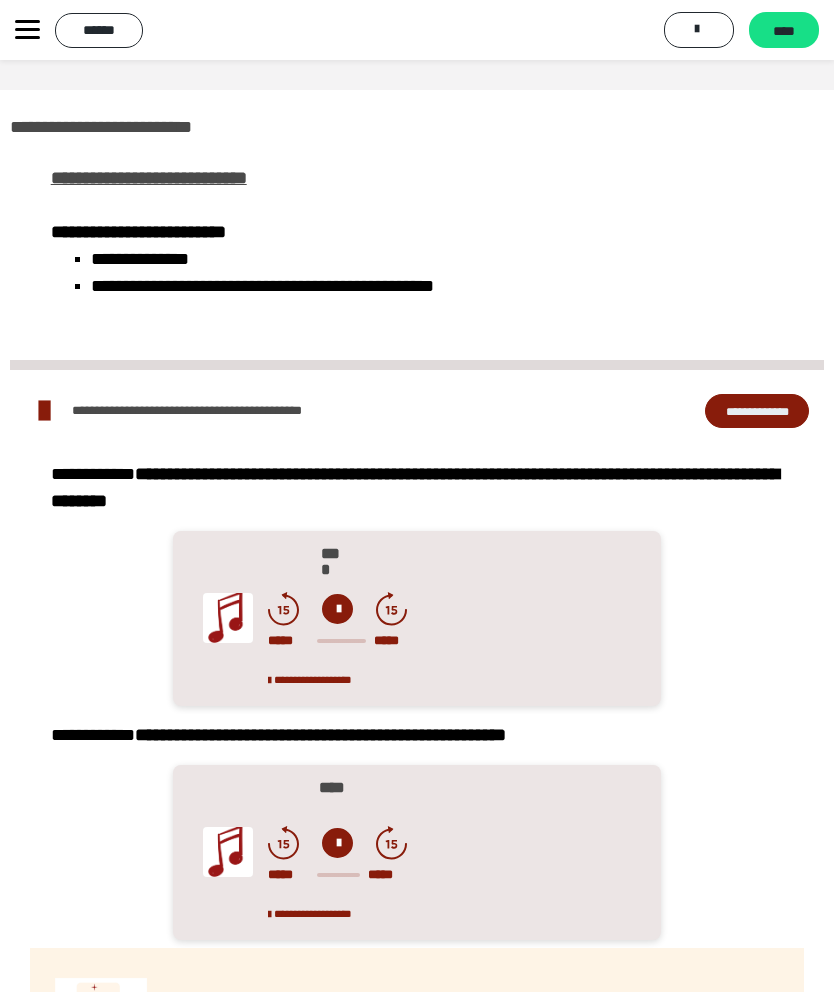 click on "**********" at bounding box center (757, 411) 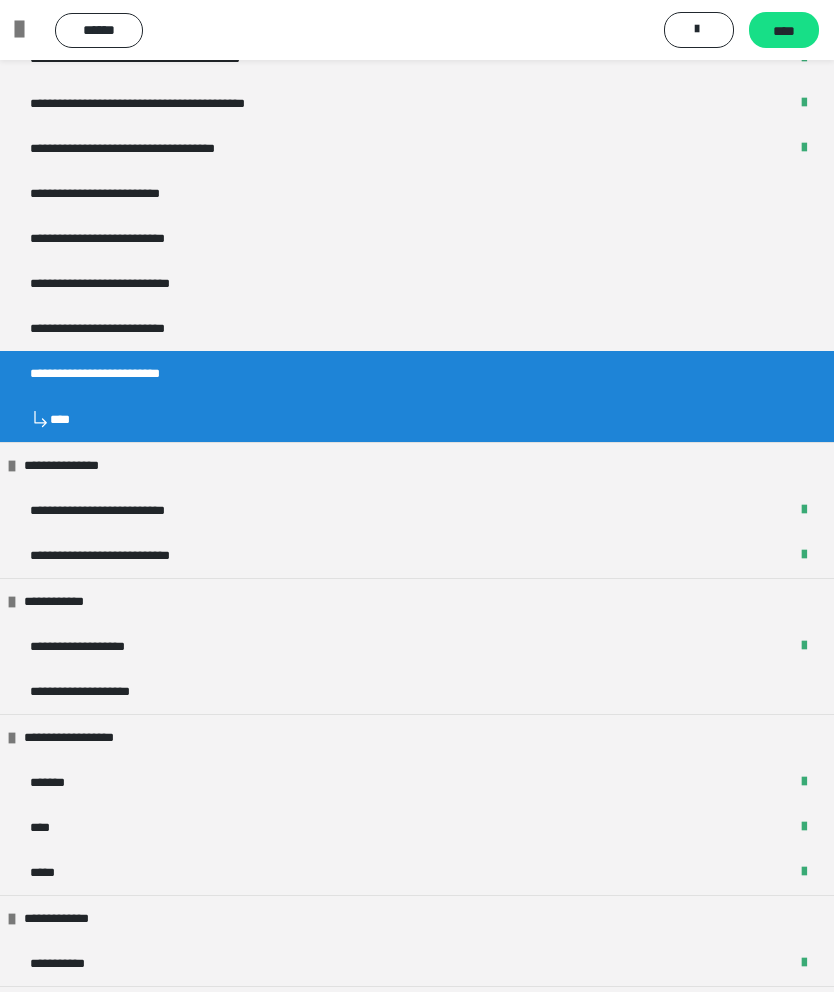 scroll, scrollTop: 729, scrollLeft: 0, axis: vertical 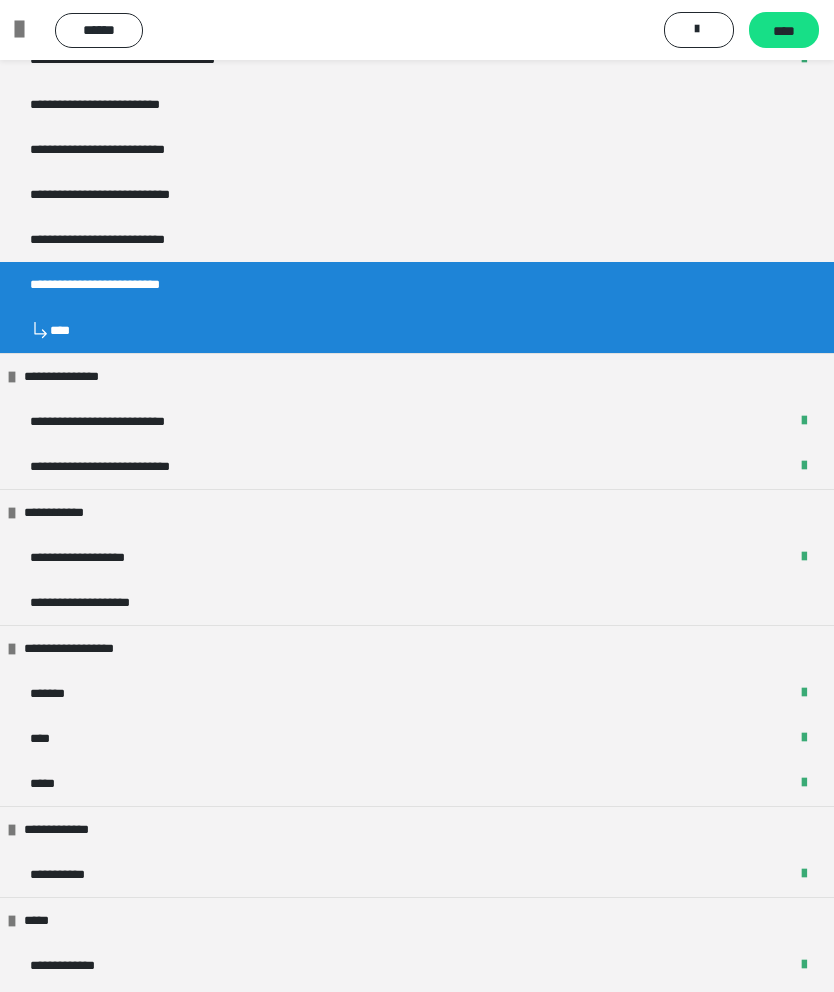 click on "**********" at bounding box center [417, 602] 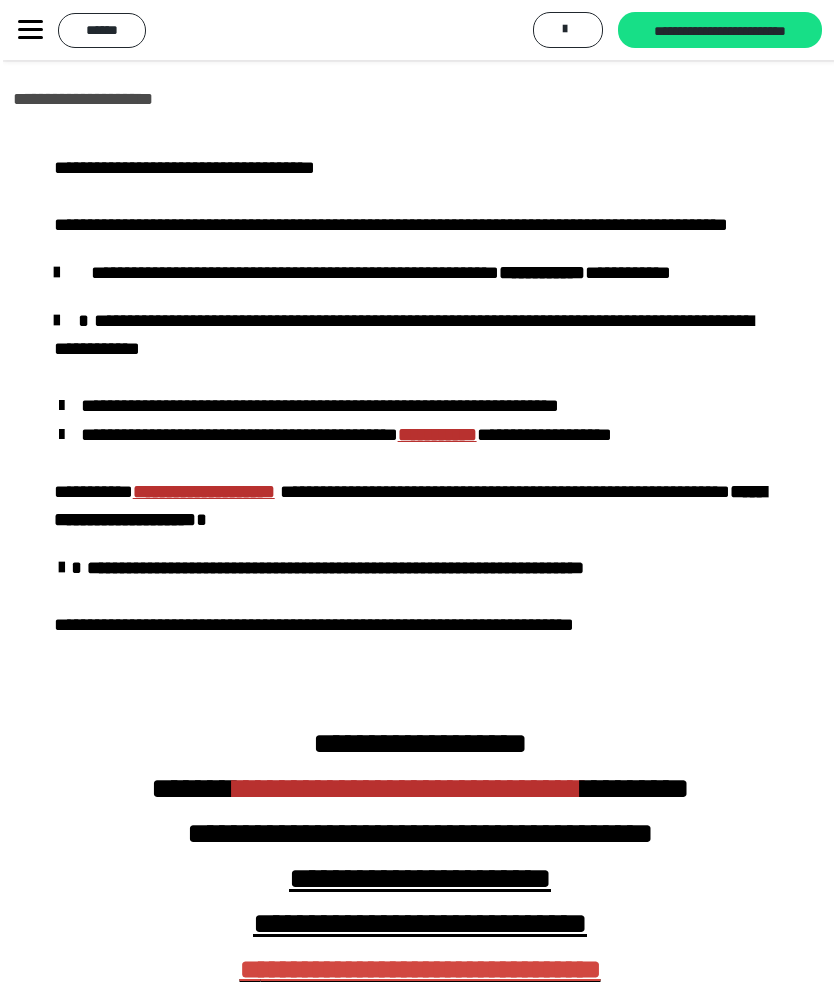 scroll, scrollTop: 0, scrollLeft: 0, axis: both 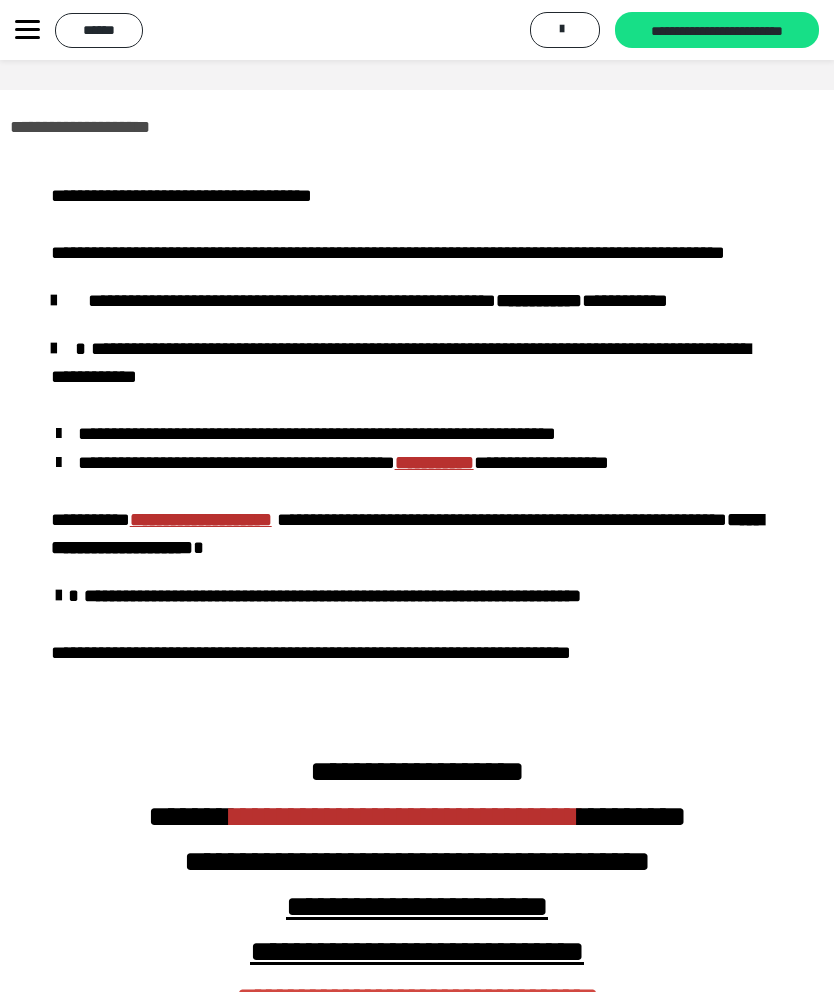 click on "**********" at bounding box center [717, 31] 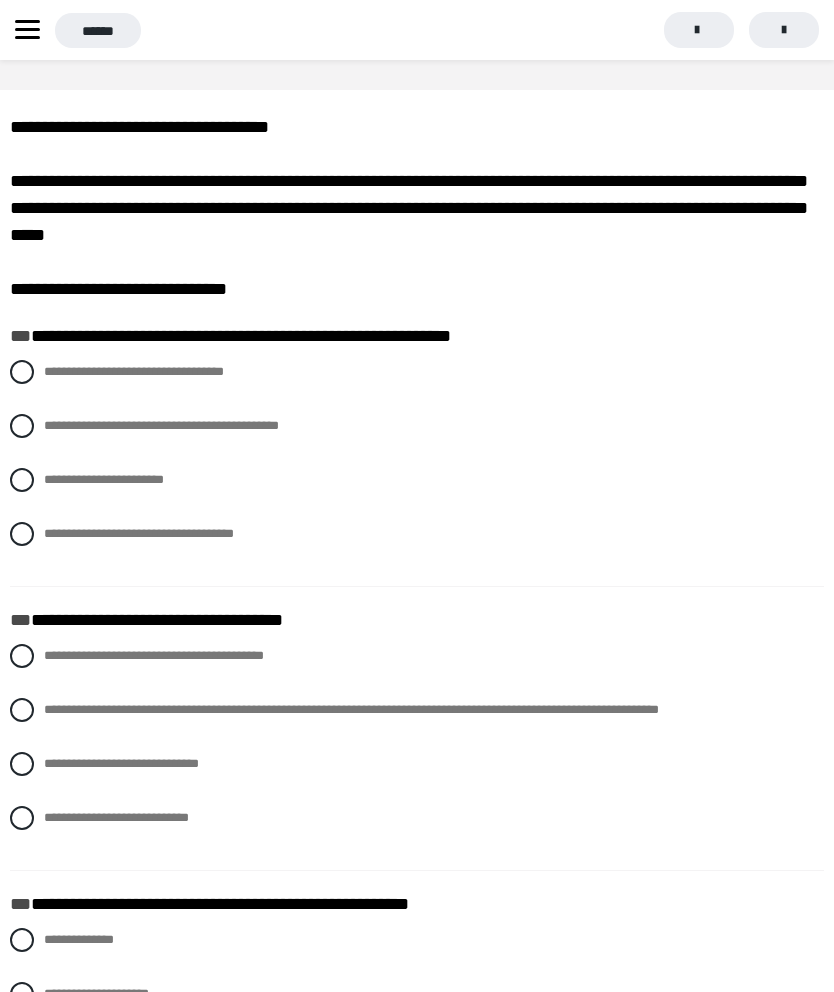 click at bounding box center (22, 426) 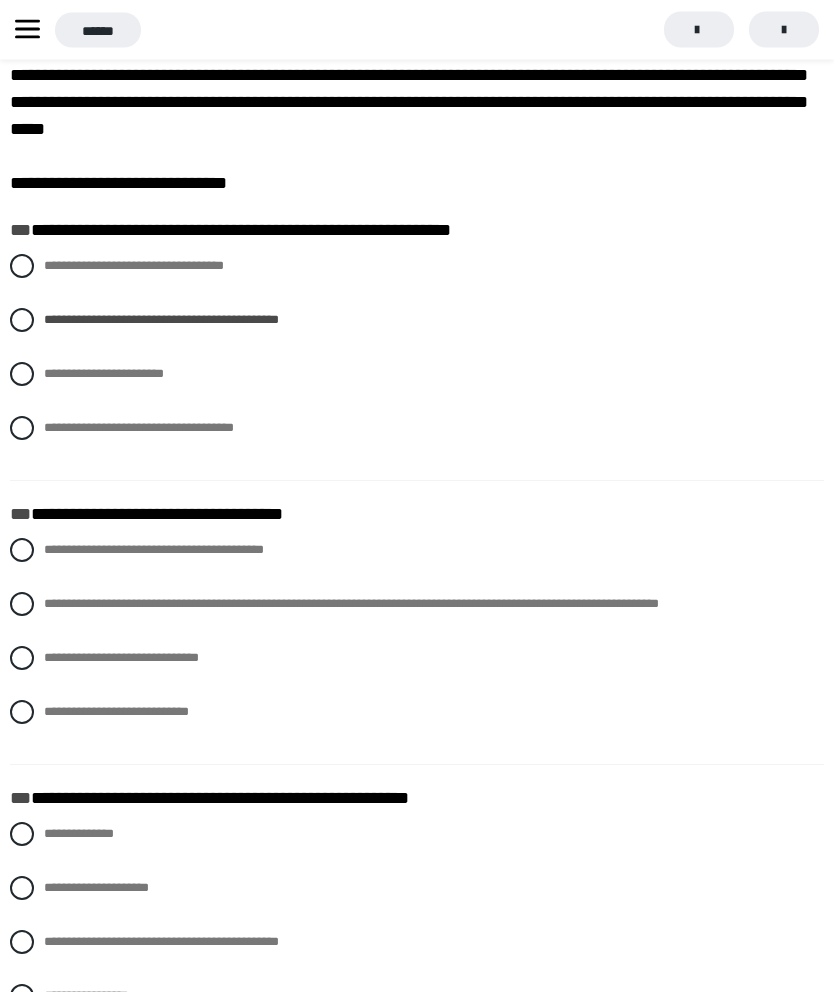 scroll, scrollTop: 106, scrollLeft: 0, axis: vertical 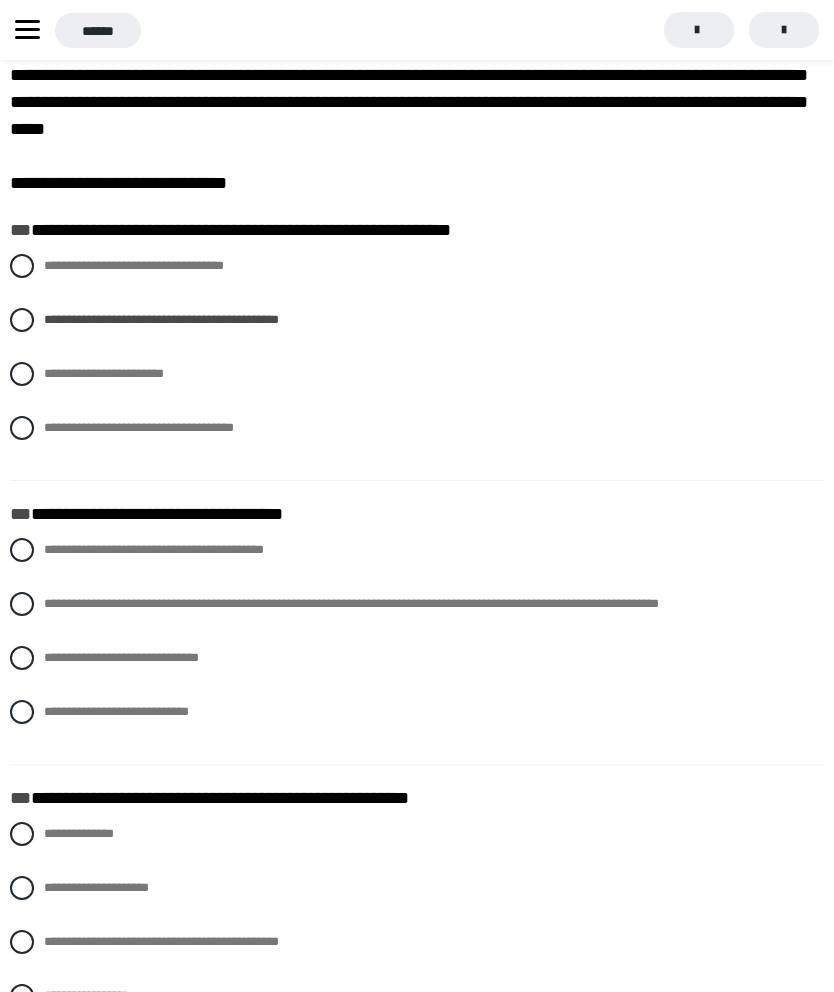 click at bounding box center [22, 604] 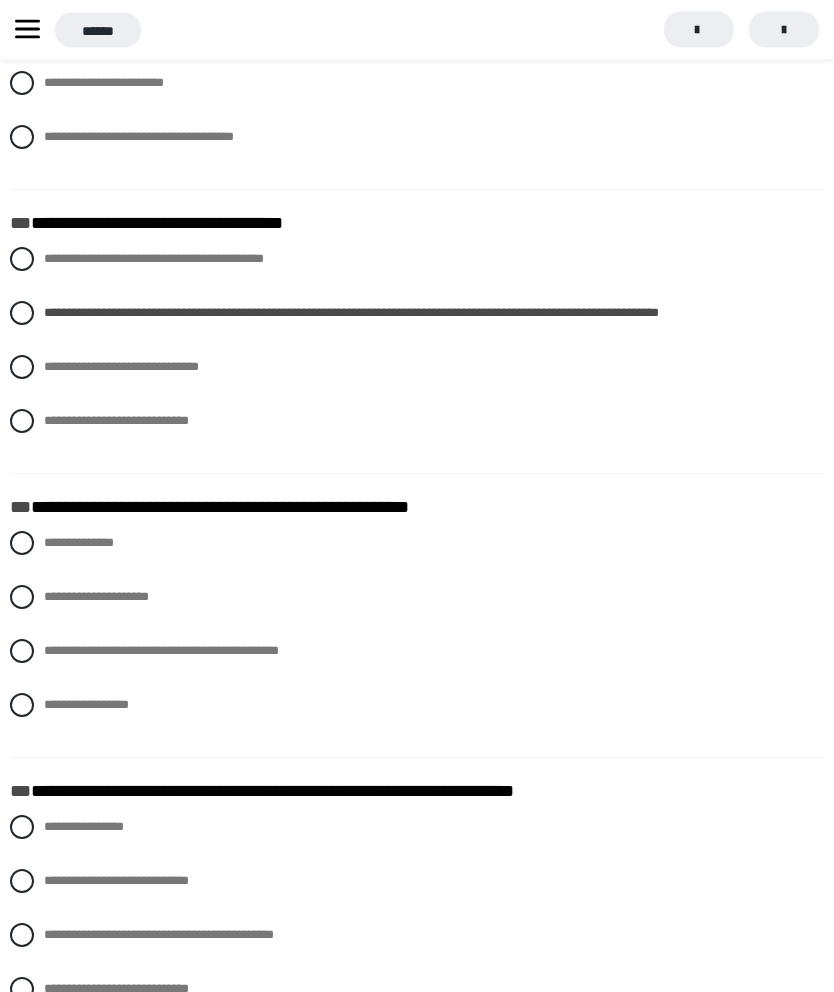 scroll, scrollTop: 400, scrollLeft: 0, axis: vertical 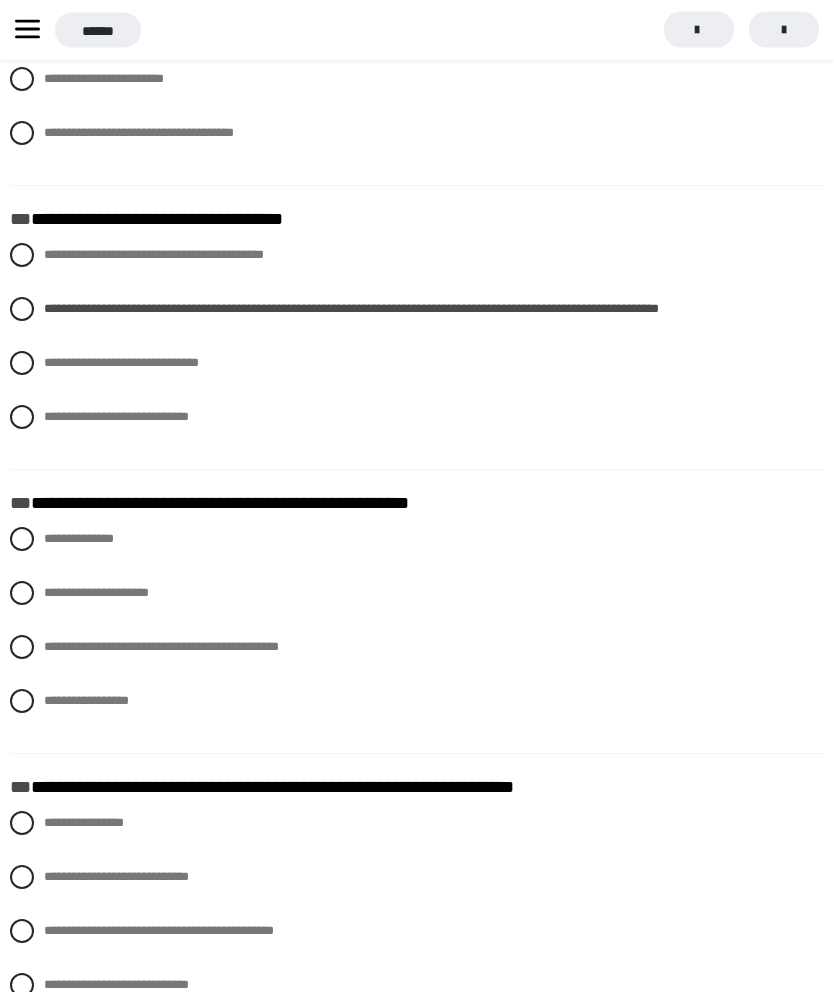 click on "**********" at bounding box center (417, 540) 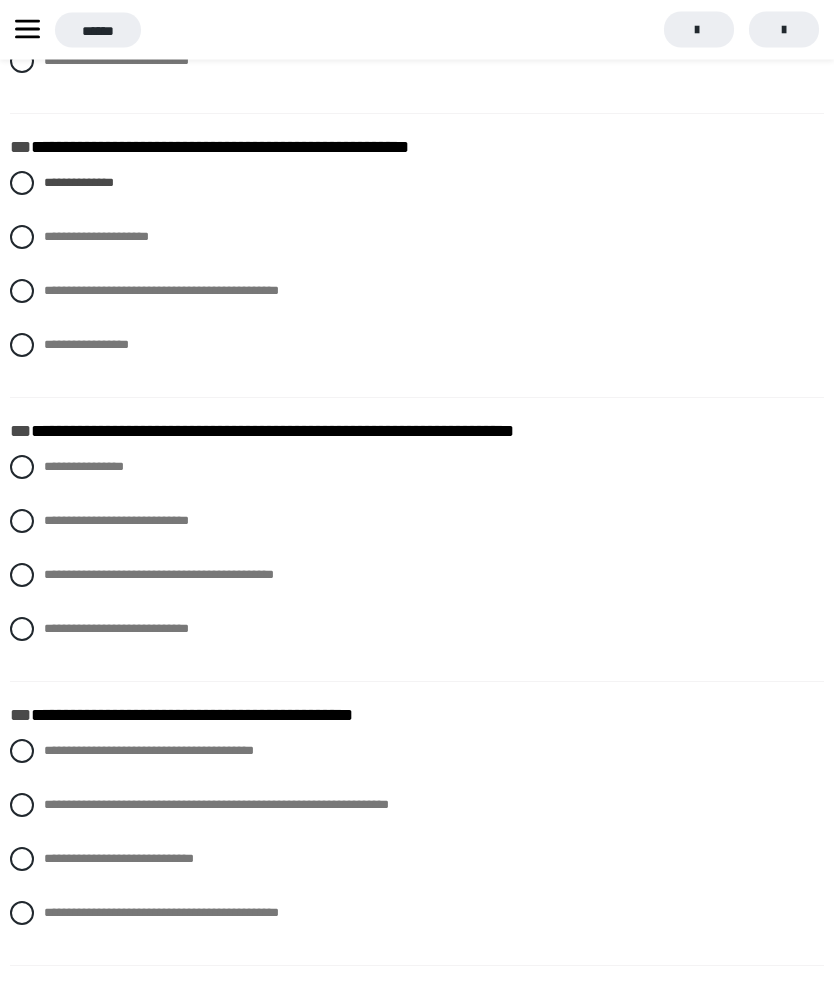 scroll, scrollTop: 758, scrollLeft: 0, axis: vertical 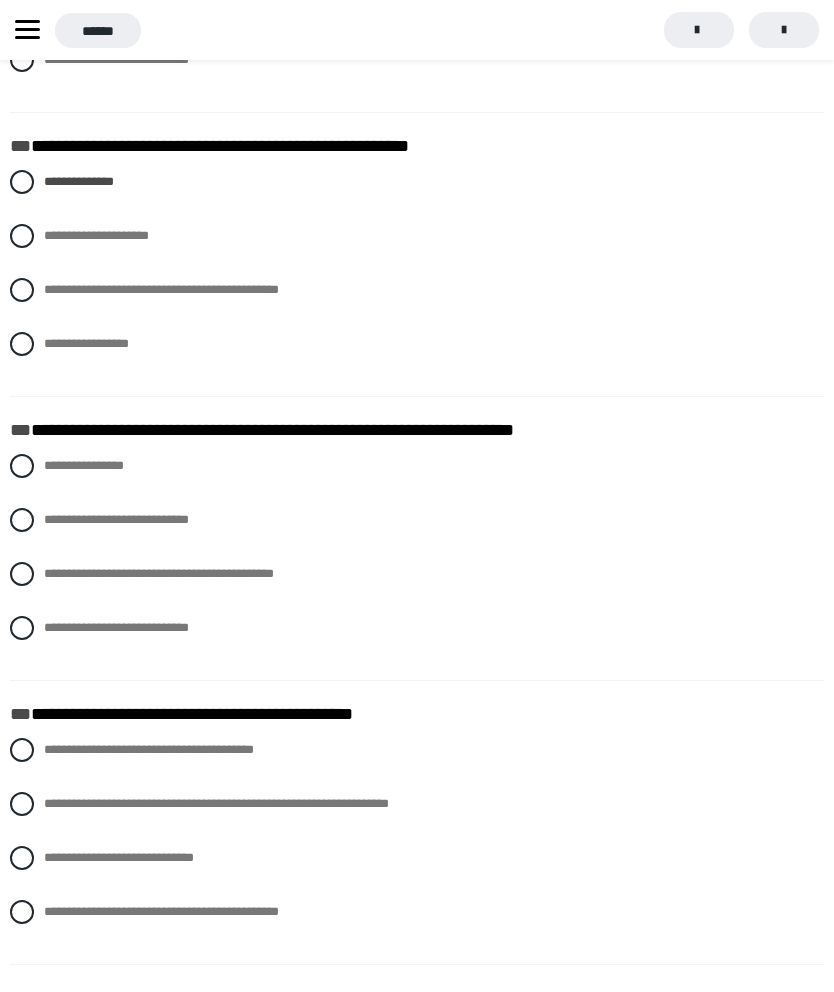 click on "**********" at bounding box center (50, 514) 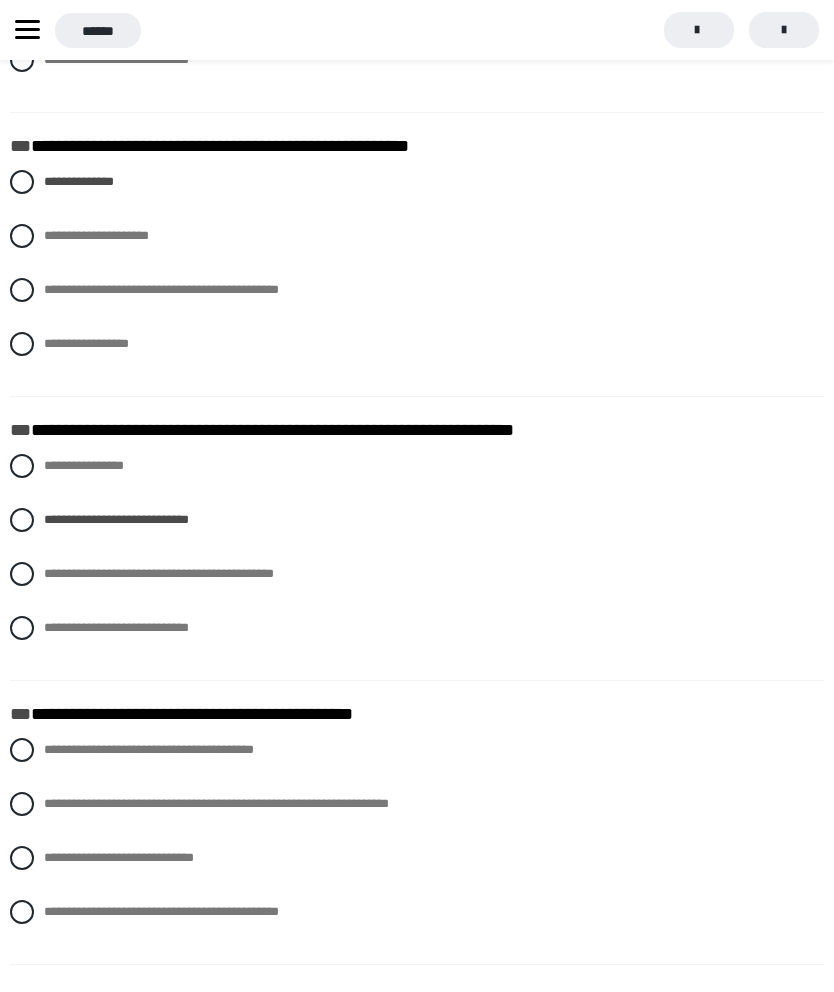 click at bounding box center [22, 466] 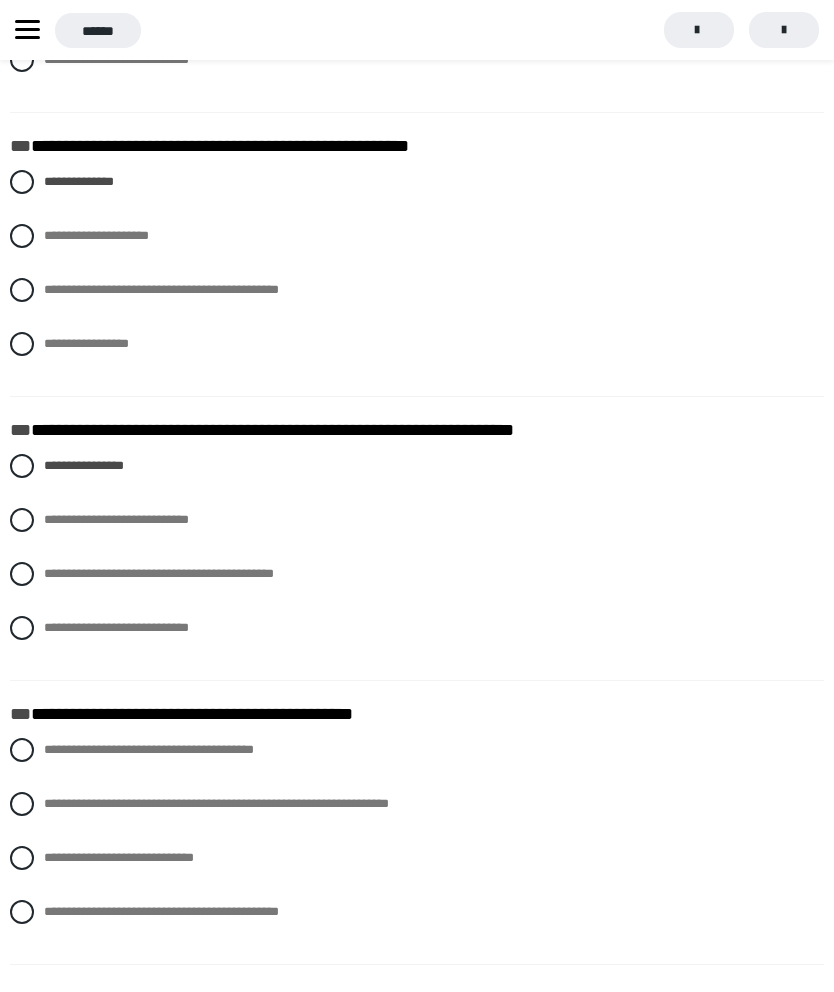 click on "**********" at bounding box center [50, 514] 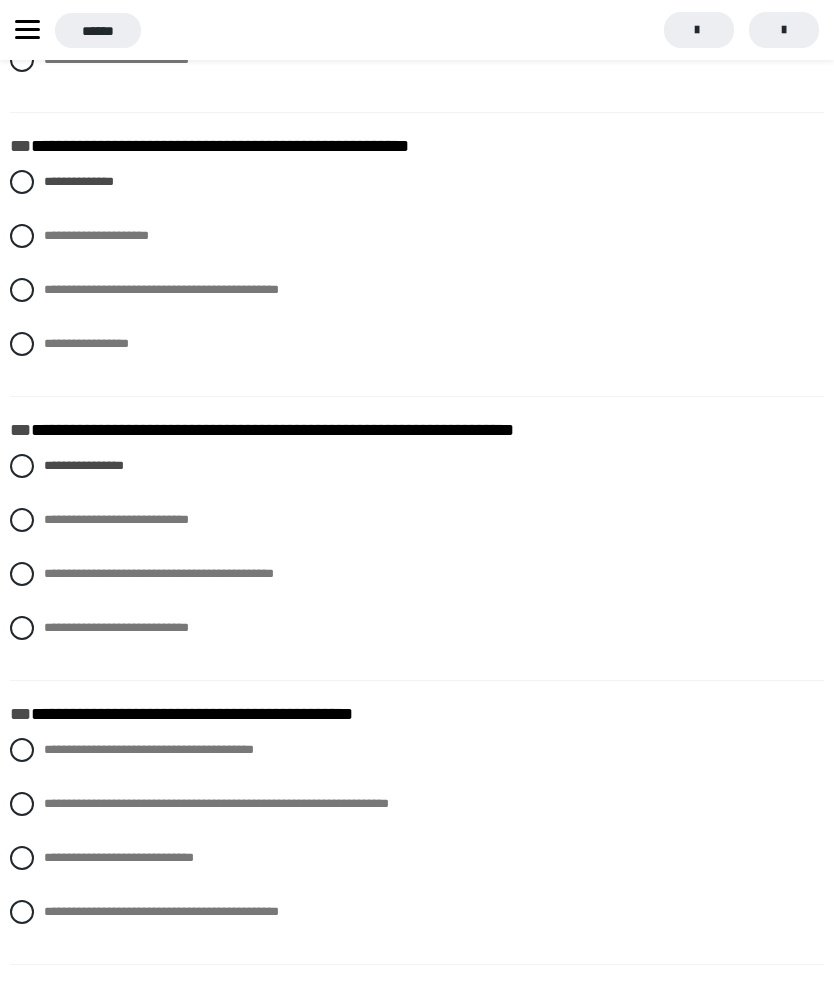 radio on "****" 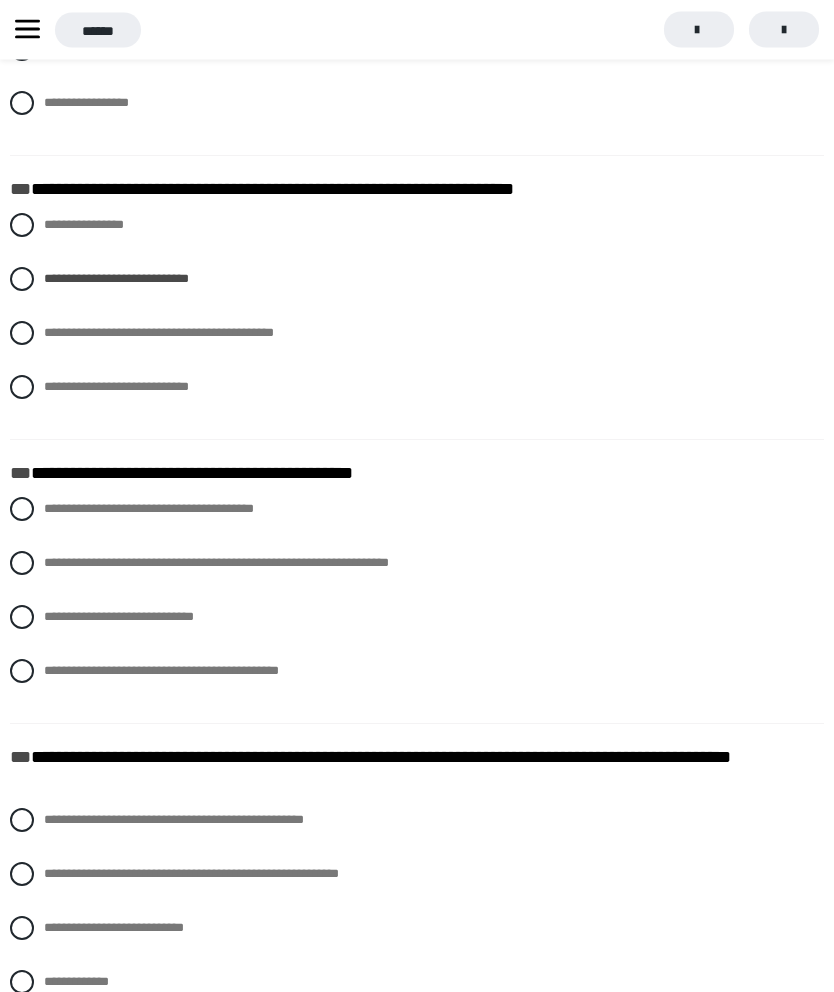 scroll, scrollTop: 1002, scrollLeft: 0, axis: vertical 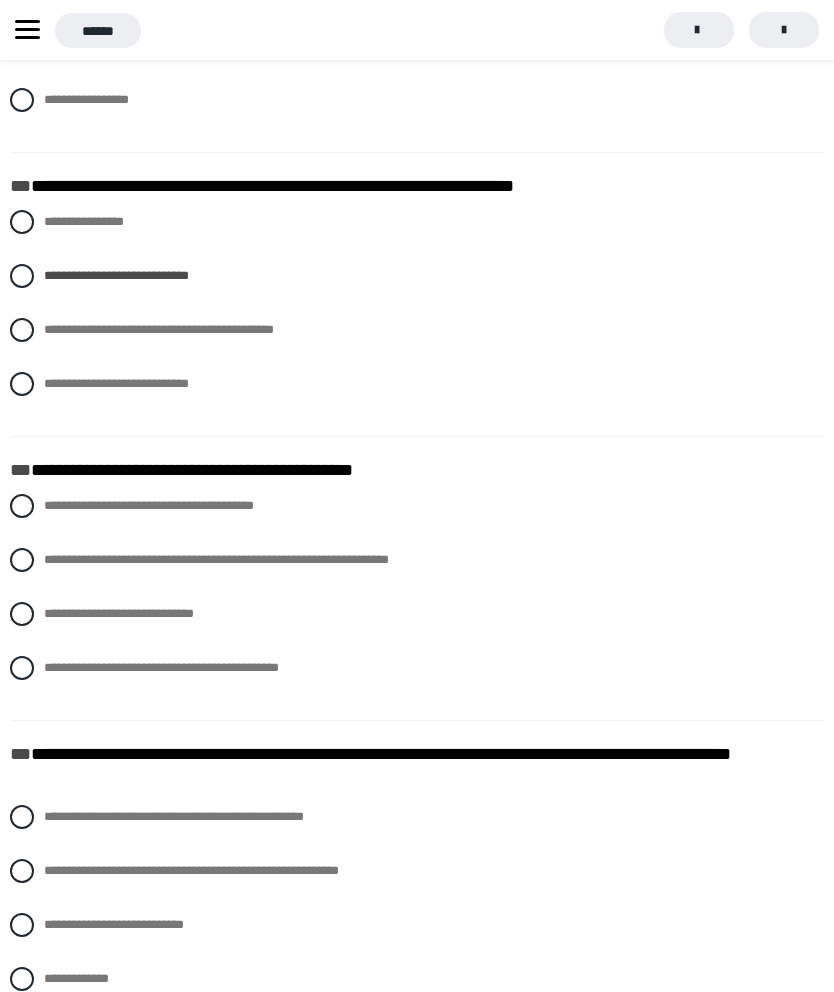 click on "**********" at bounding box center (417, 560) 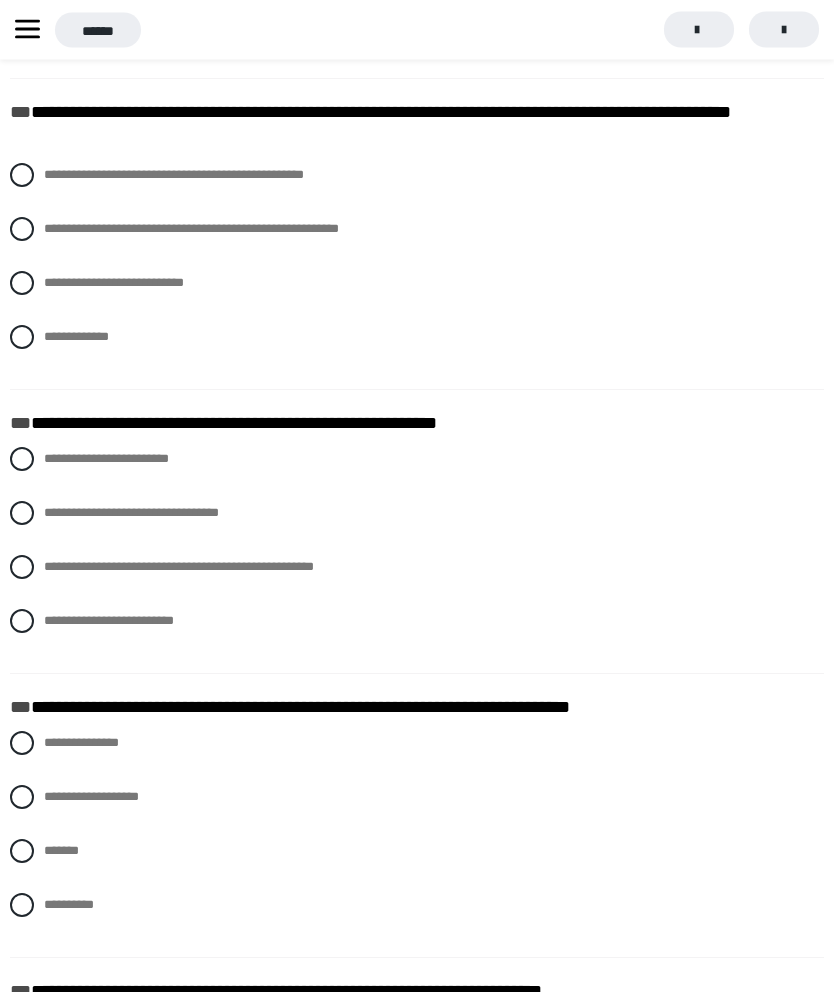 scroll, scrollTop: 1657, scrollLeft: 0, axis: vertical 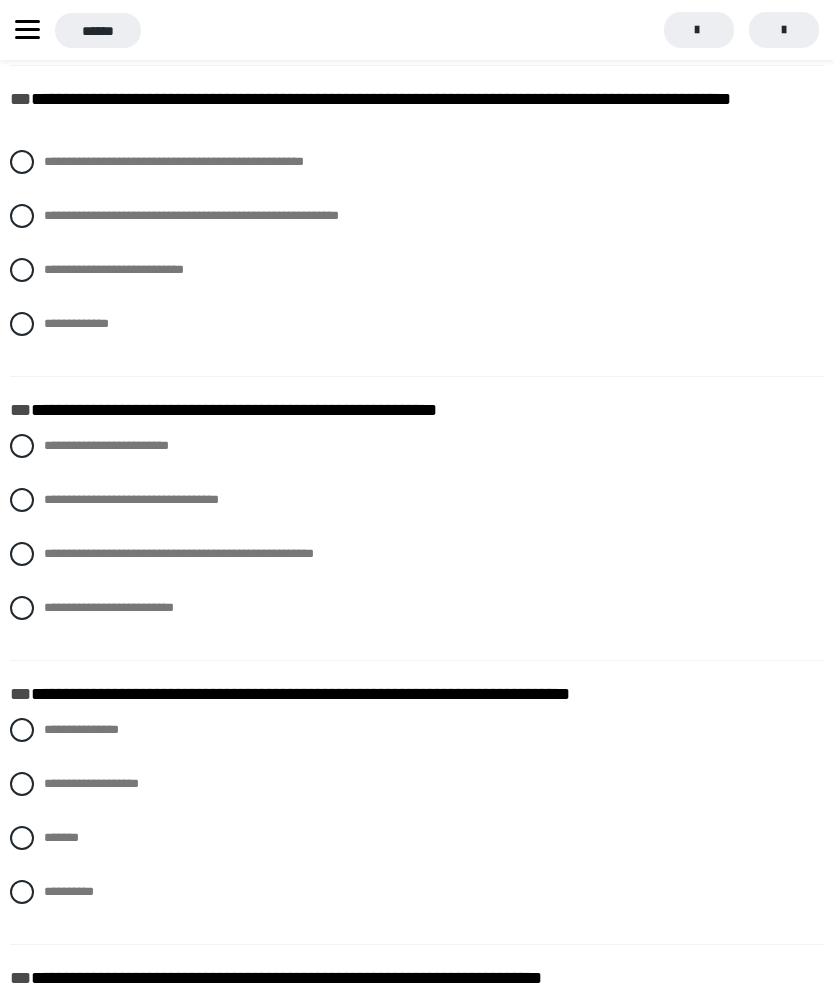 click at bounding box center (22, 784) 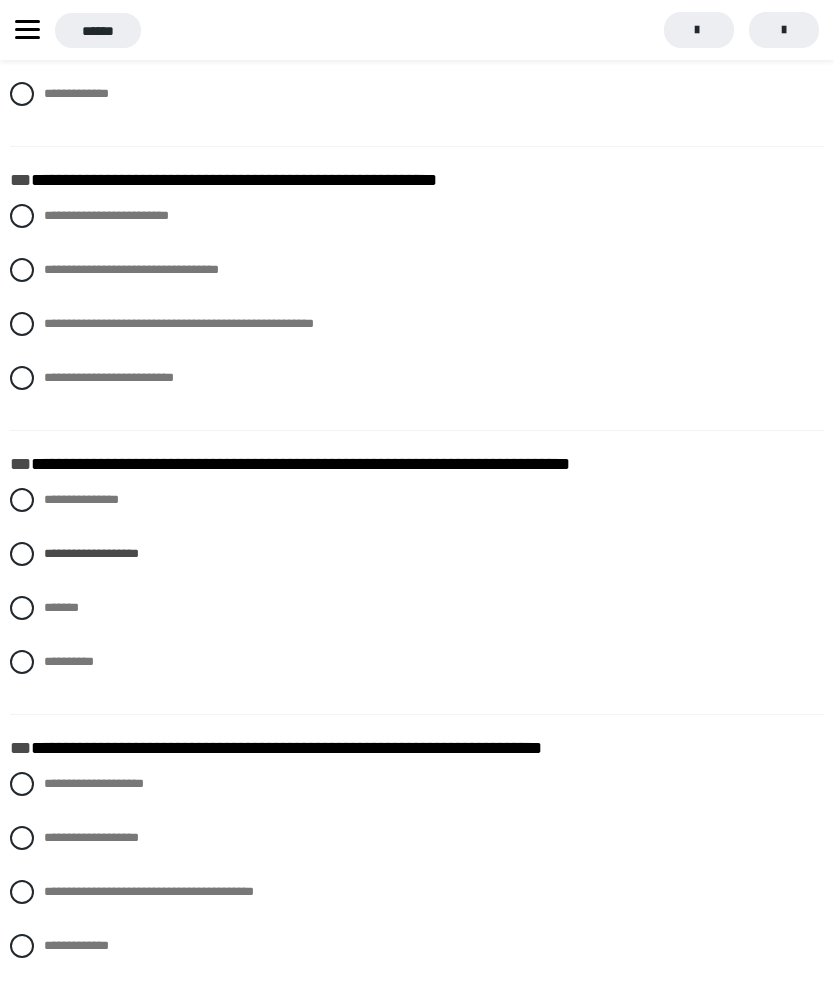 scroll, scrollTop: 1895, scrollLeft: 0, axis: vertical 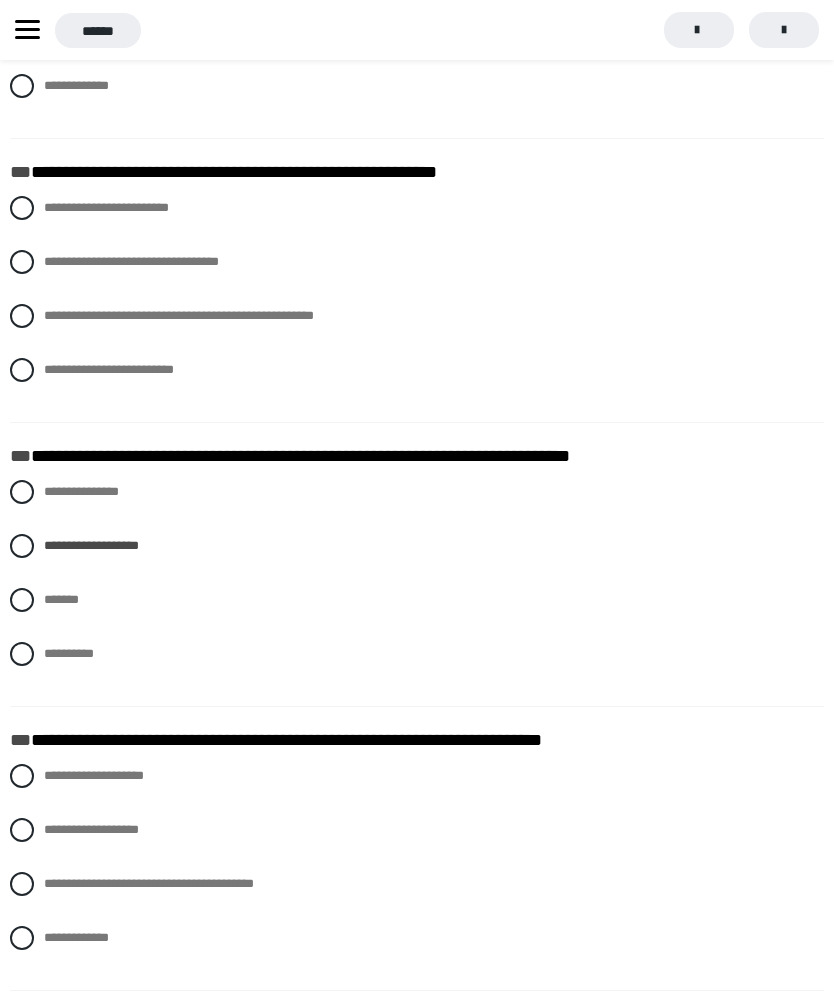 click at bounding box center (22, 316) 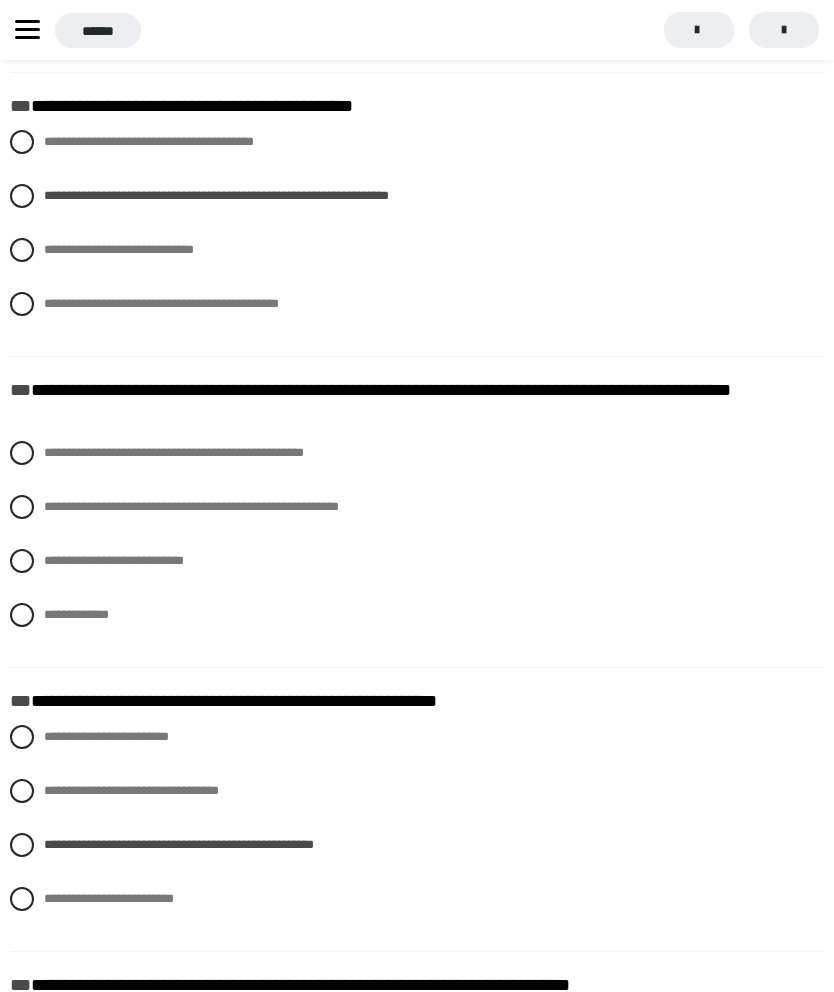 scroll, scrollTop: 1365, scrollLeft: 0, axis: vertical 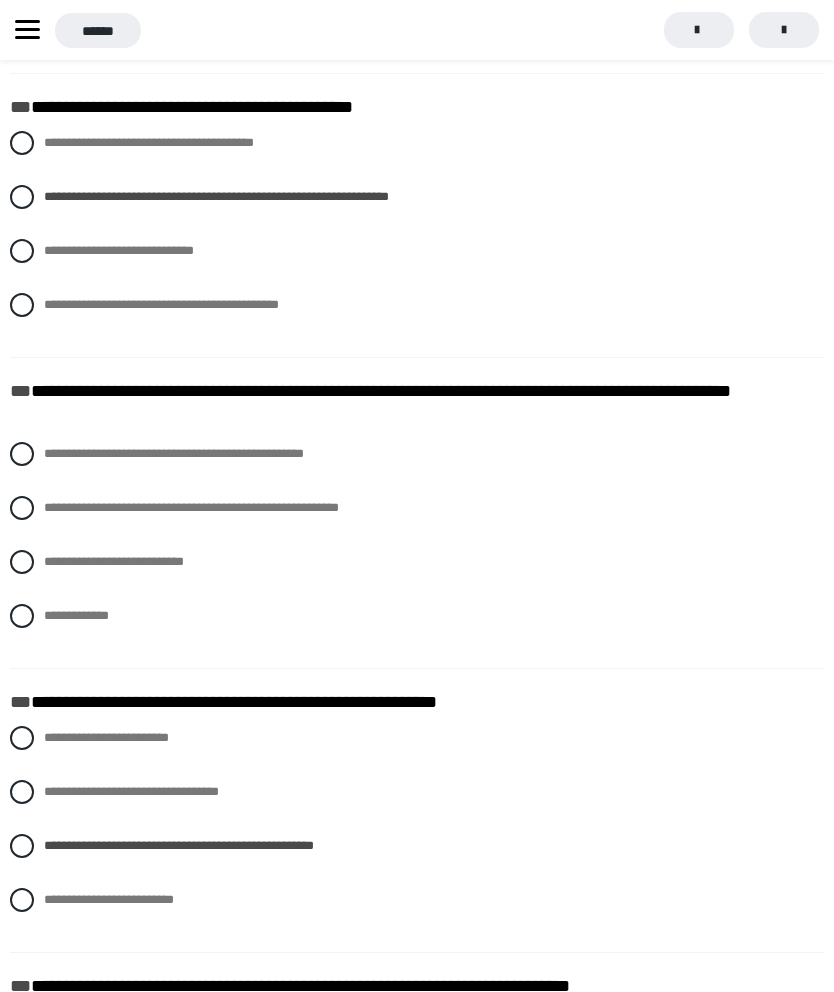 click at bounding box center [22, 508] 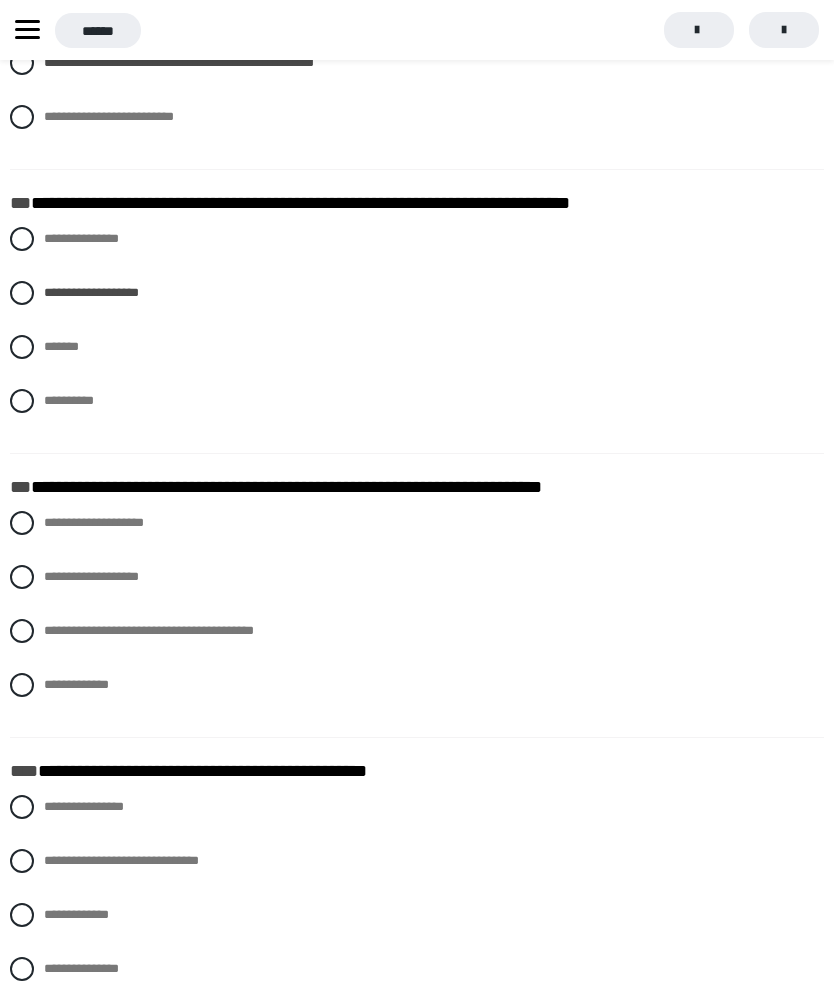 scroll, scrollTop: 2164, scrollLeft: 0, axis: vertical 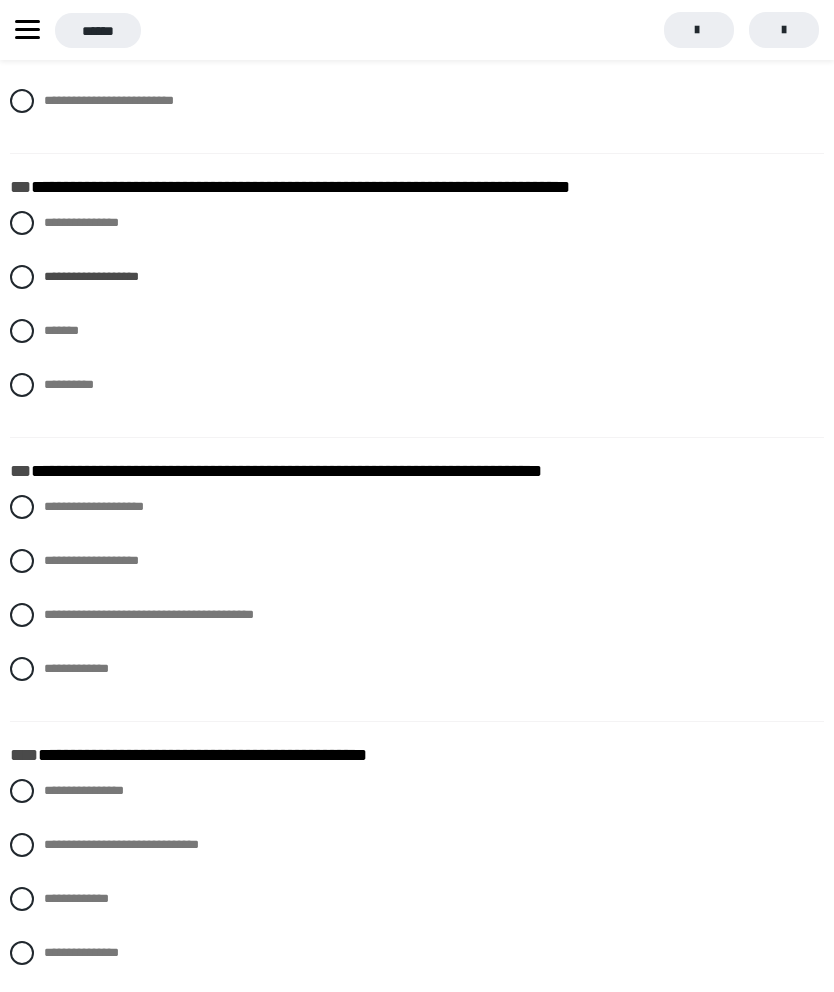 click at bounding box center (22, 615) 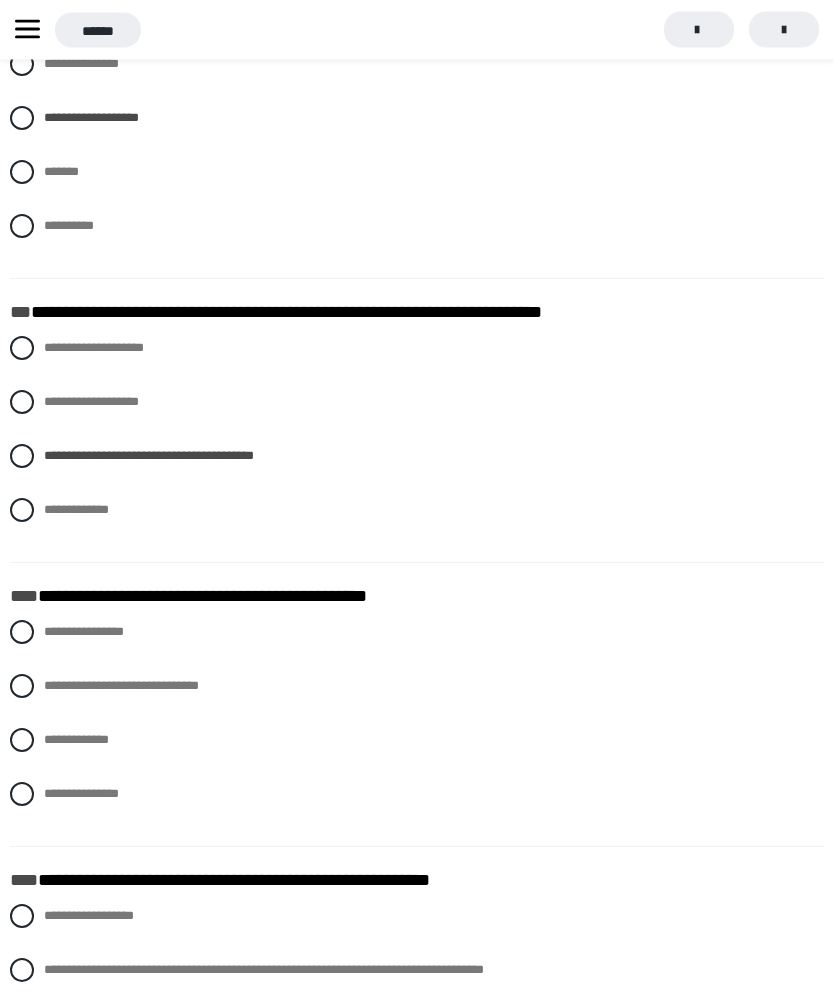 scroll, scrollTop: 2328, scrollLeft: 0, axis: vertical 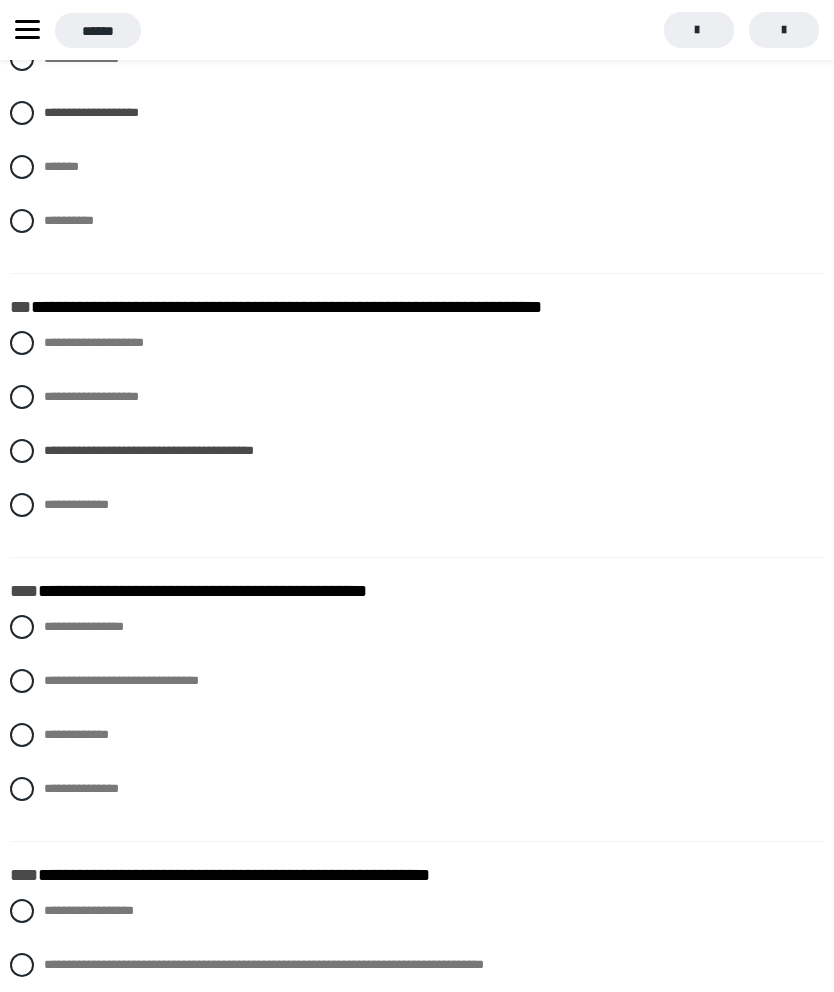 click at bounding box center (22, 681) 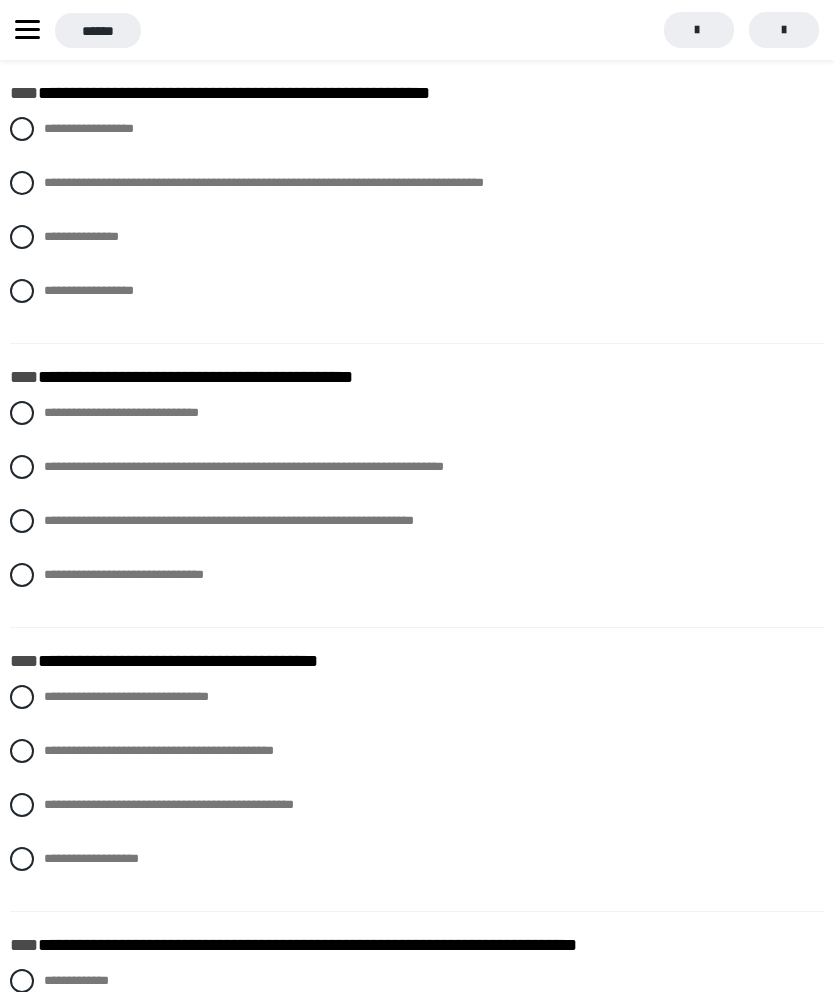 scroll, scrollTop: 3112, scrollLeft: 0, axis: vertical 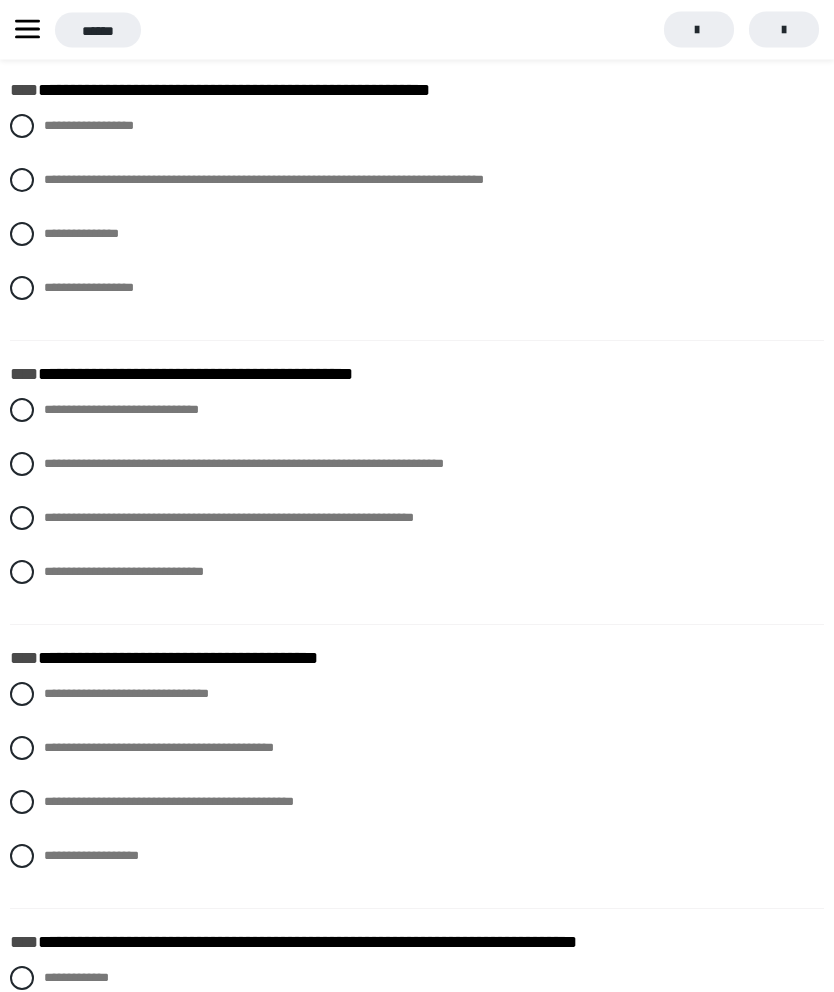 click at bounding box center (22, 803) 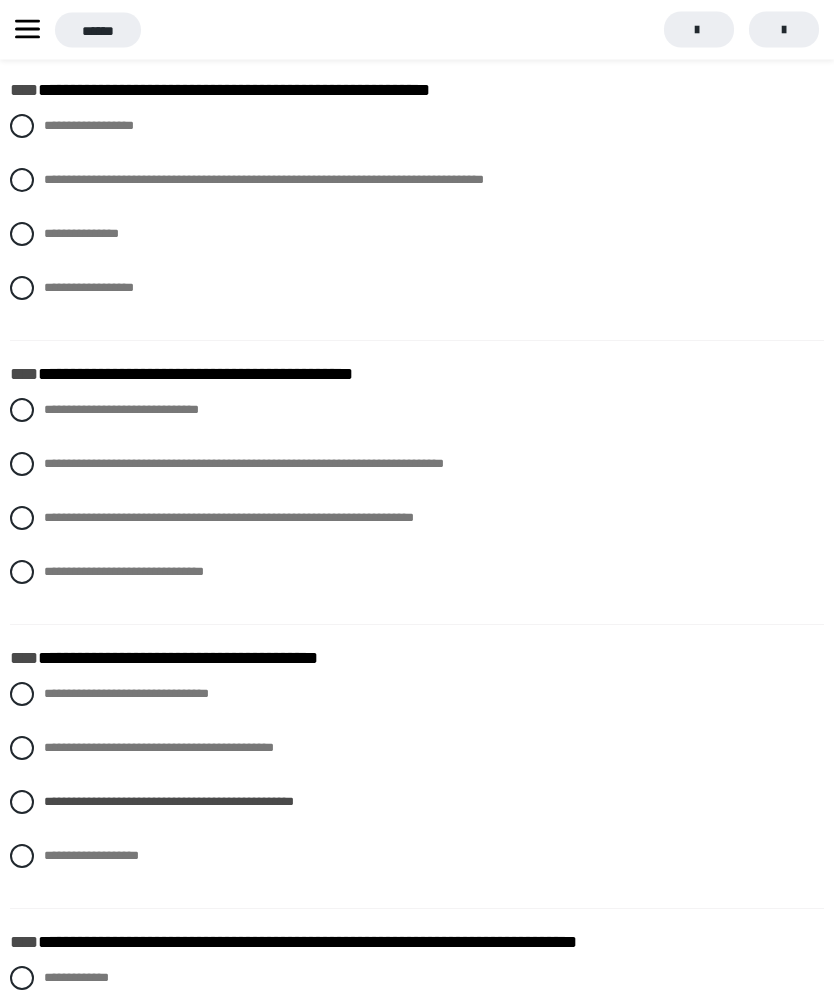 scroll, scrollTop: 3113, scrollLeft: 0, axis: vertical 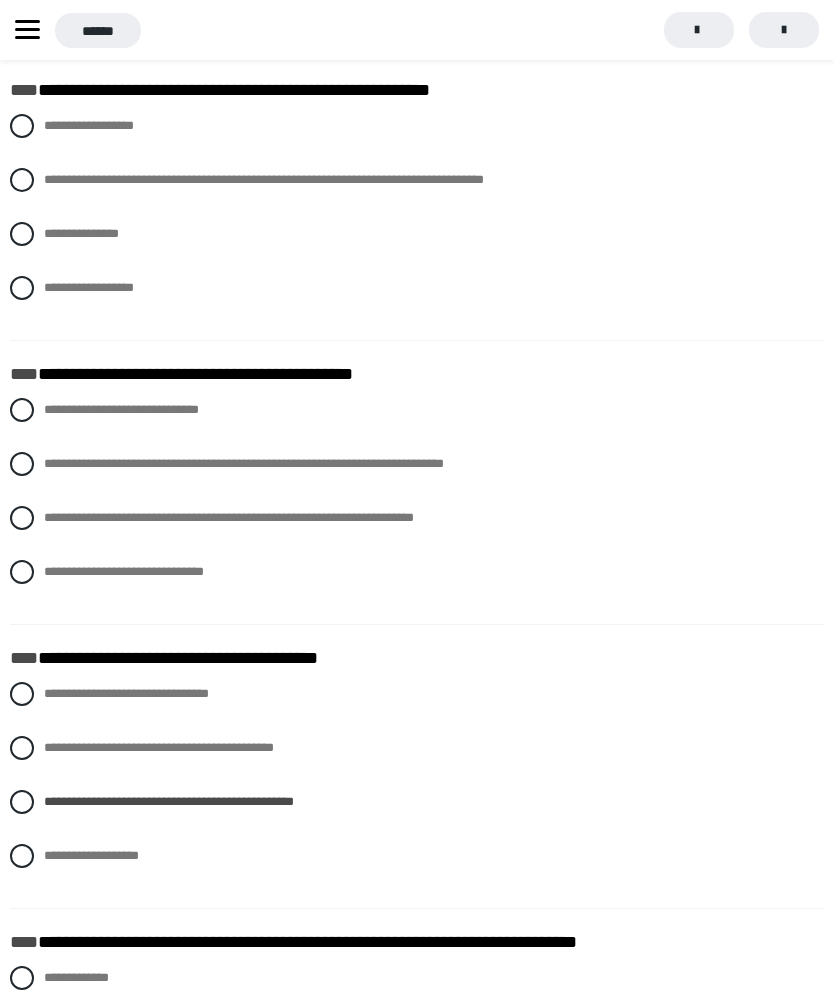 click on "**********" at bounding box center [417, 694] 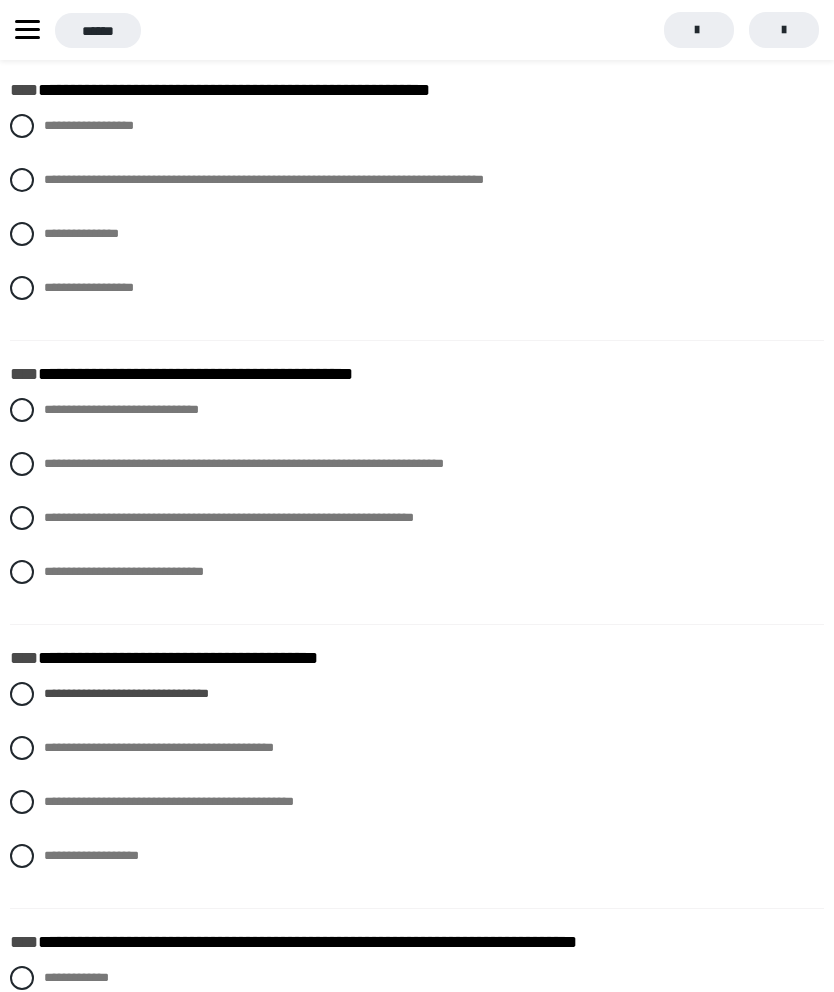click at bounding box center [22, 802] 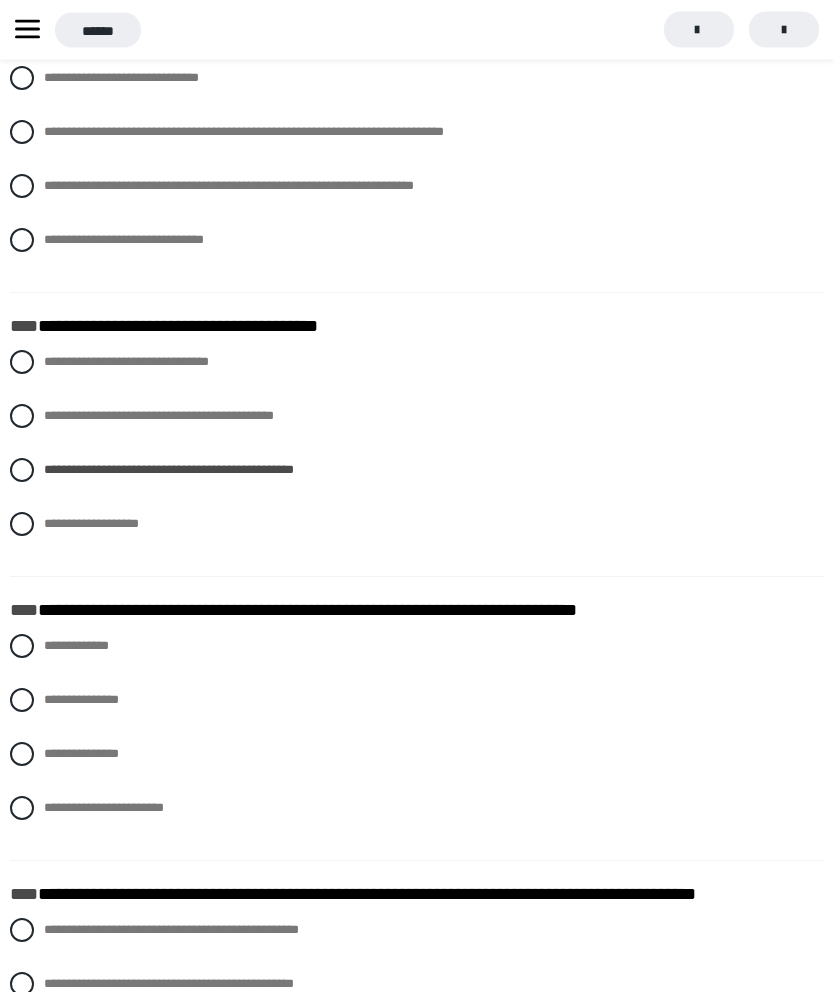 scroll, scrollTop: 3446, scrollLeft: 0, axis: vertical 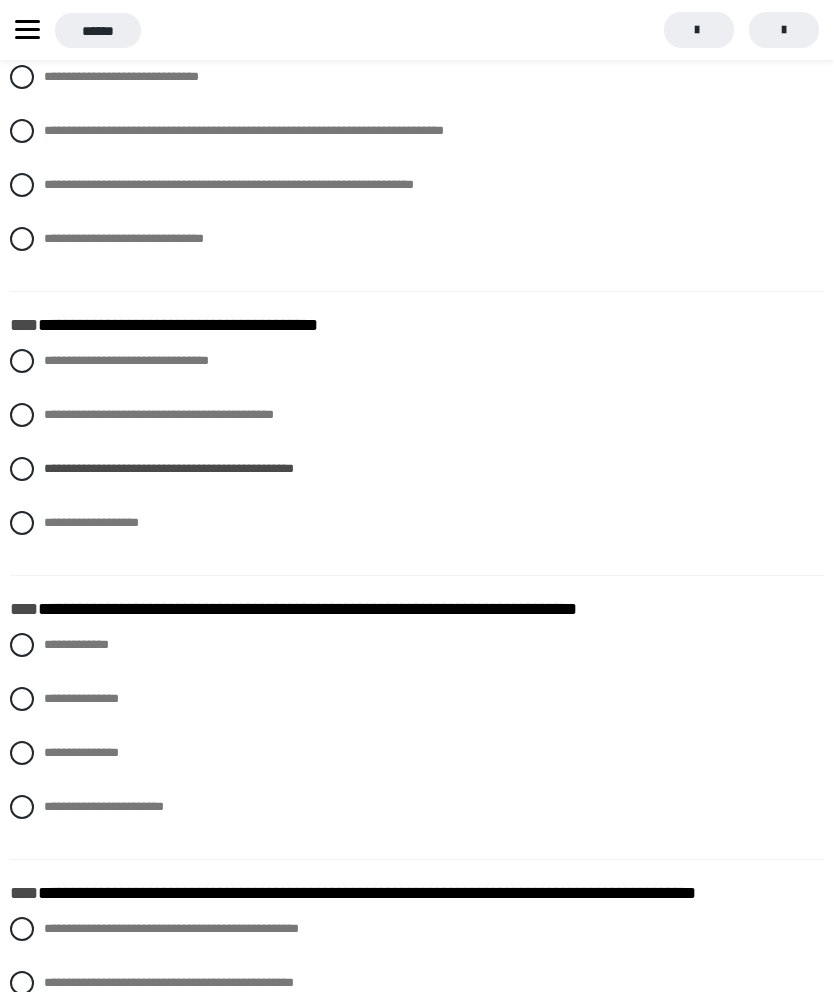 click at bounding box center (22, 753) 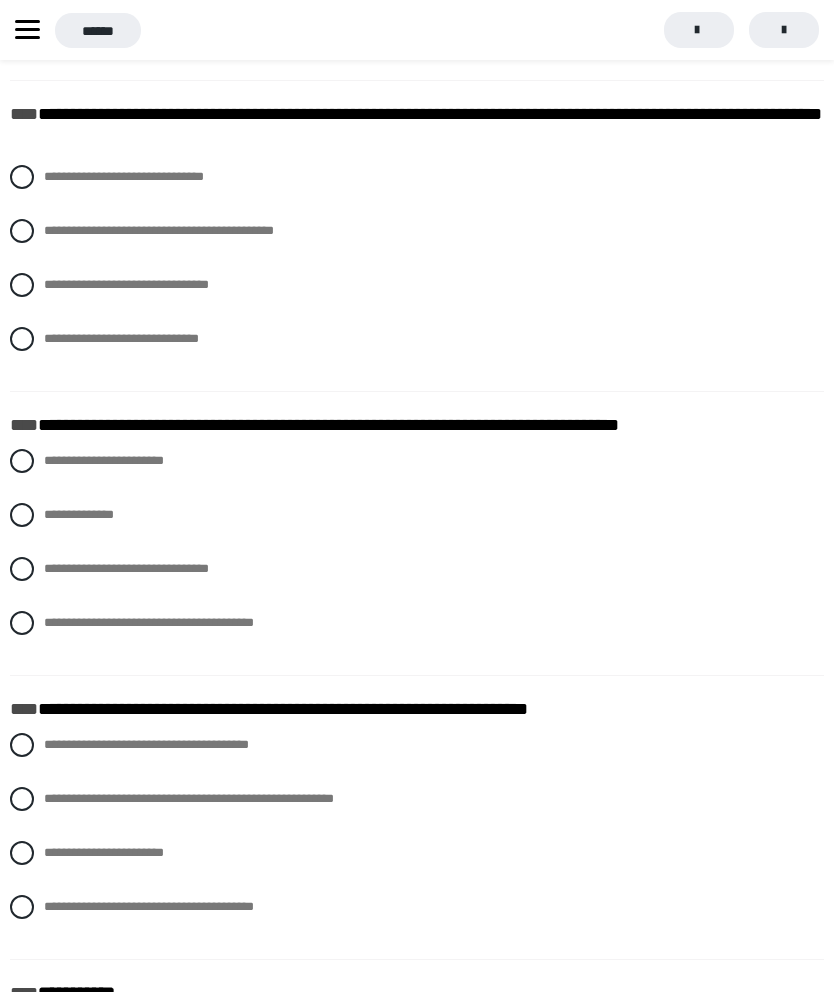 scroll, scrollTop: 5076, scrollLeft: 0, axis: vertical 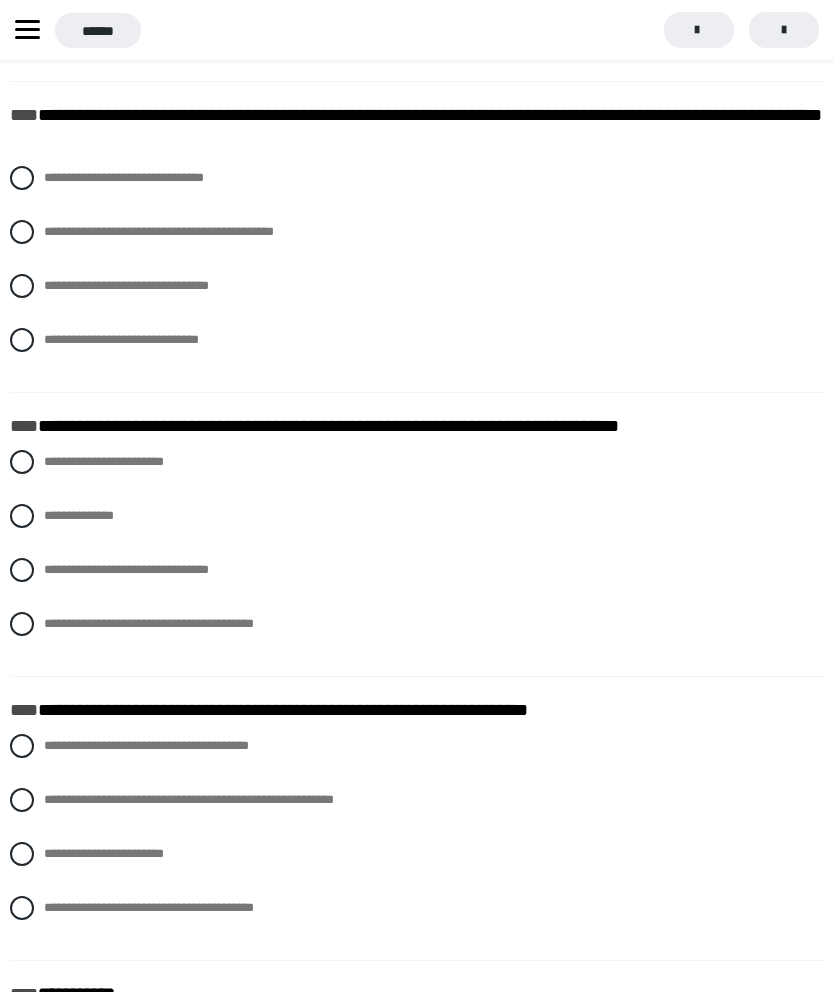 click at bounding box center [22, 570] 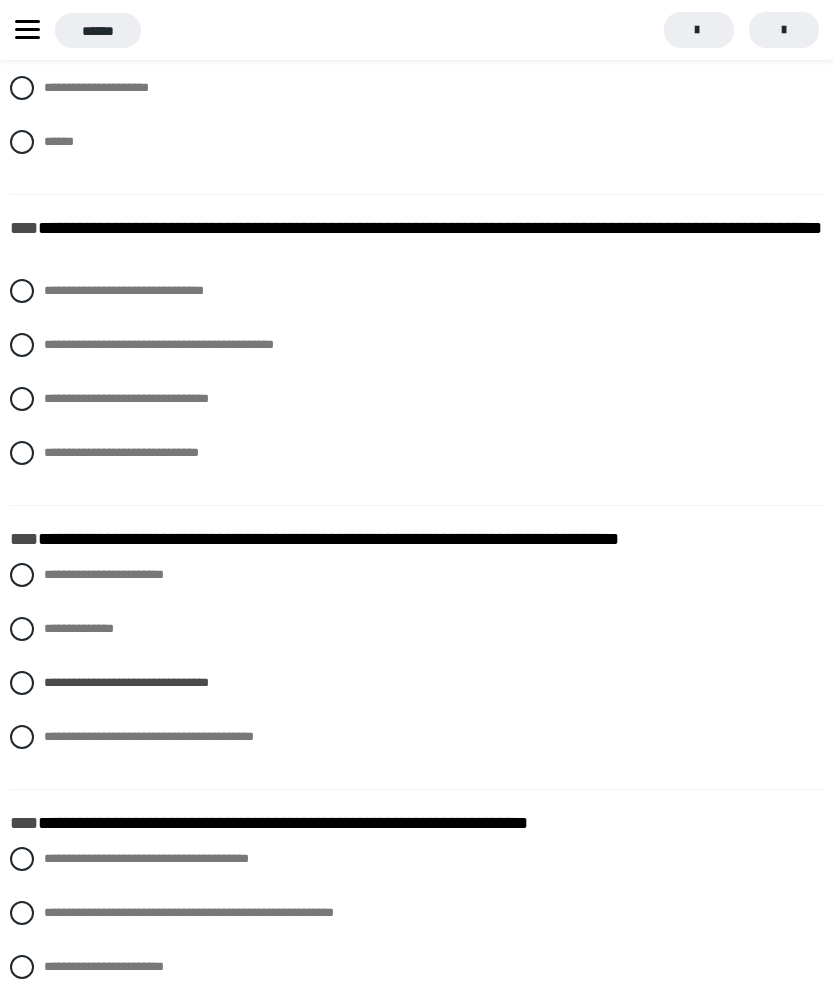 scroll, scrollTop: 4947, scrollLeft: 0, axis: vertical 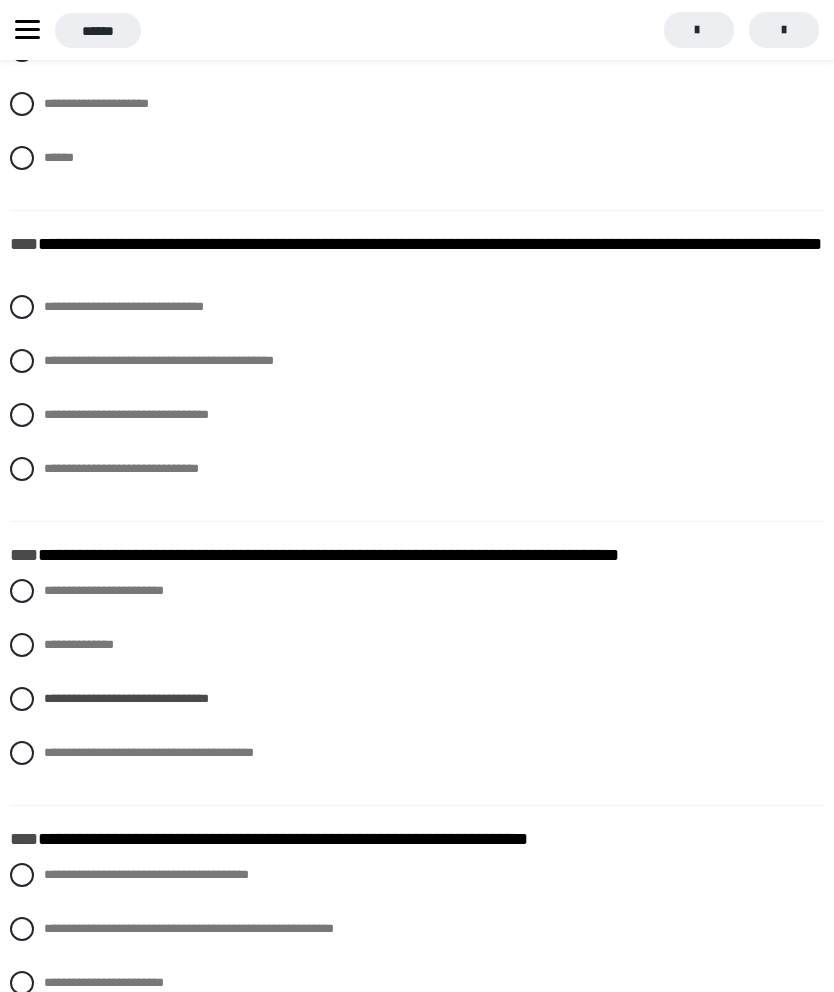click at bounding box center [22, 361] 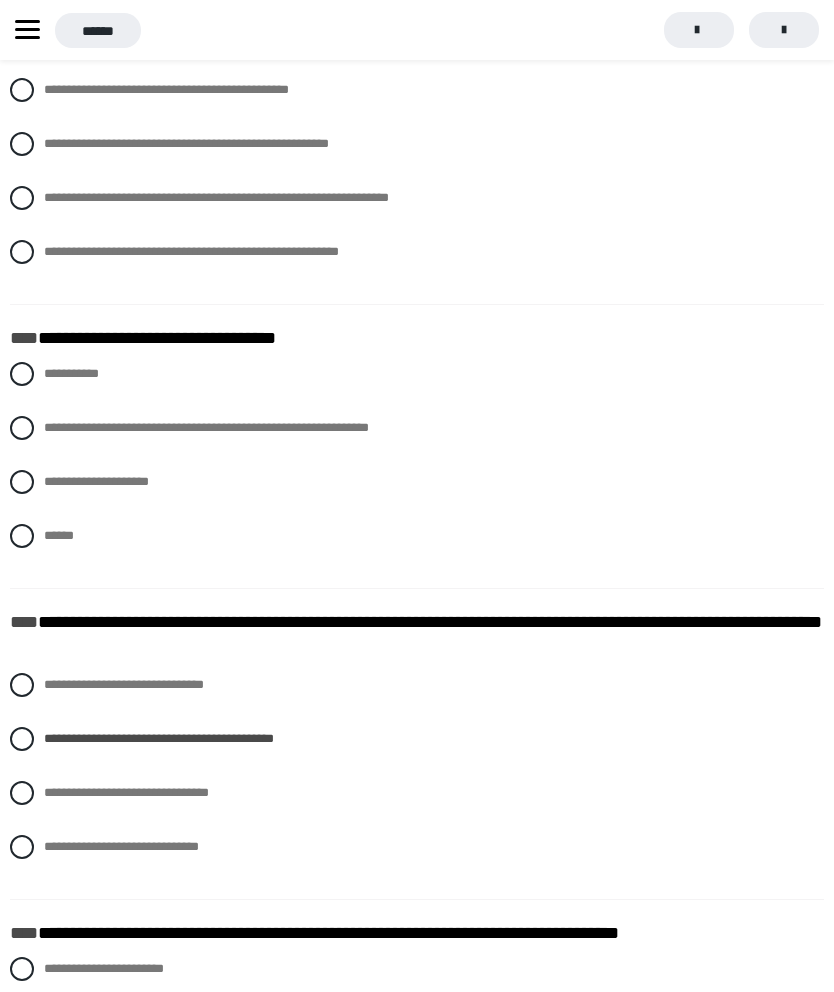 scroll, scrollTop: 4567, scrollLeft: 0, axis: vertical 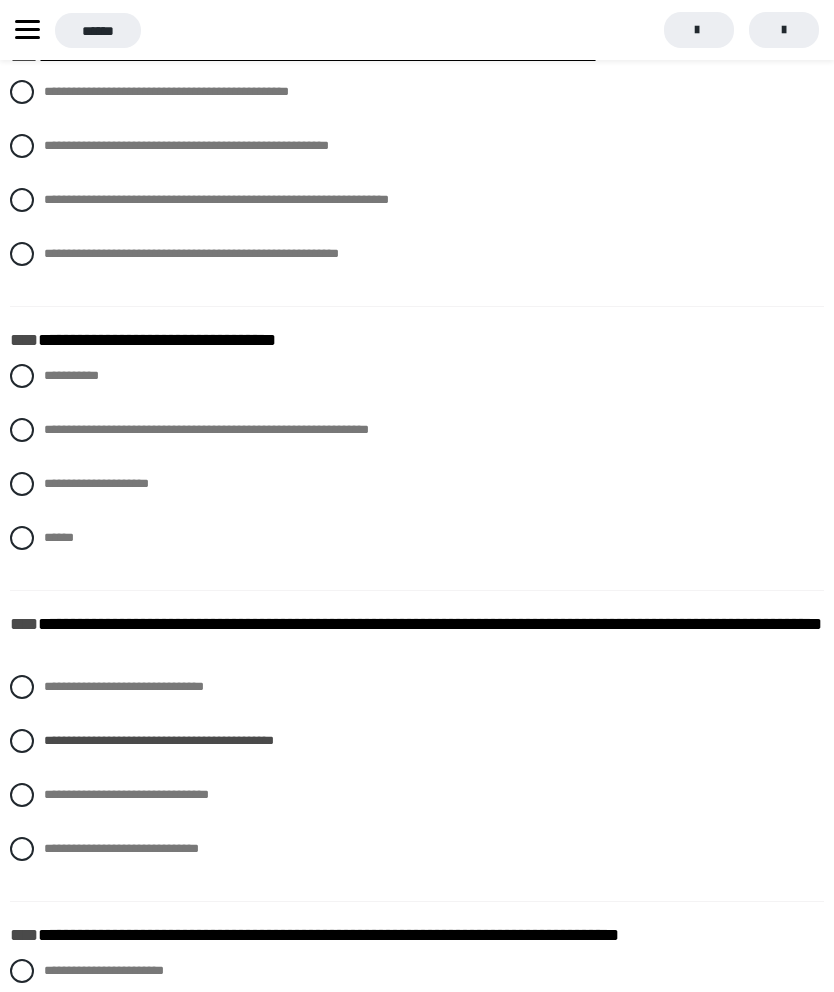 click on "**********" at bounding box center (417, 430) 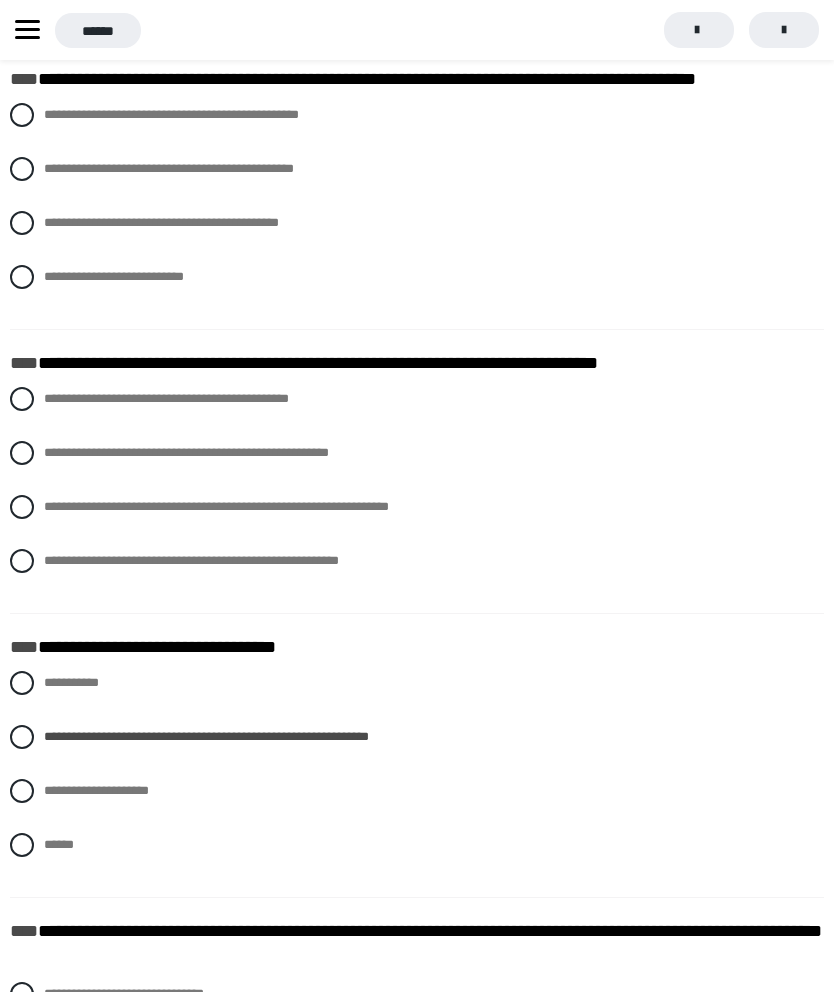scroll, scrollTop: 4253, scrollLeft: 0, axis: vertical 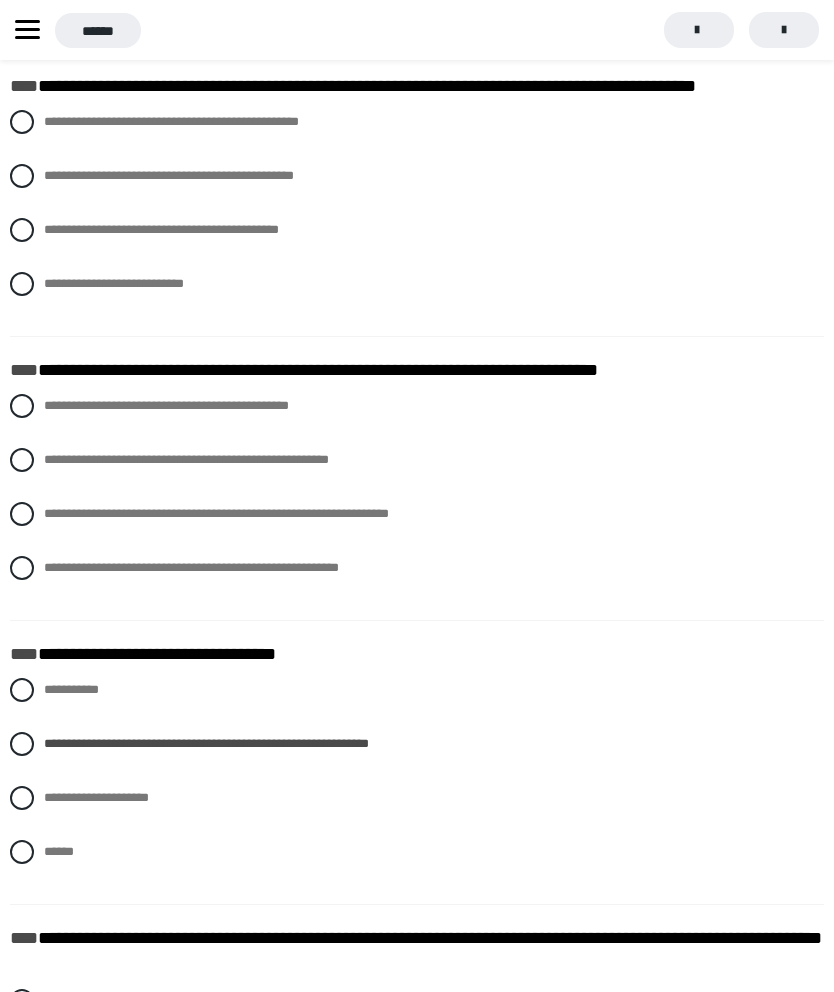 click at bounding box center [22, 460] 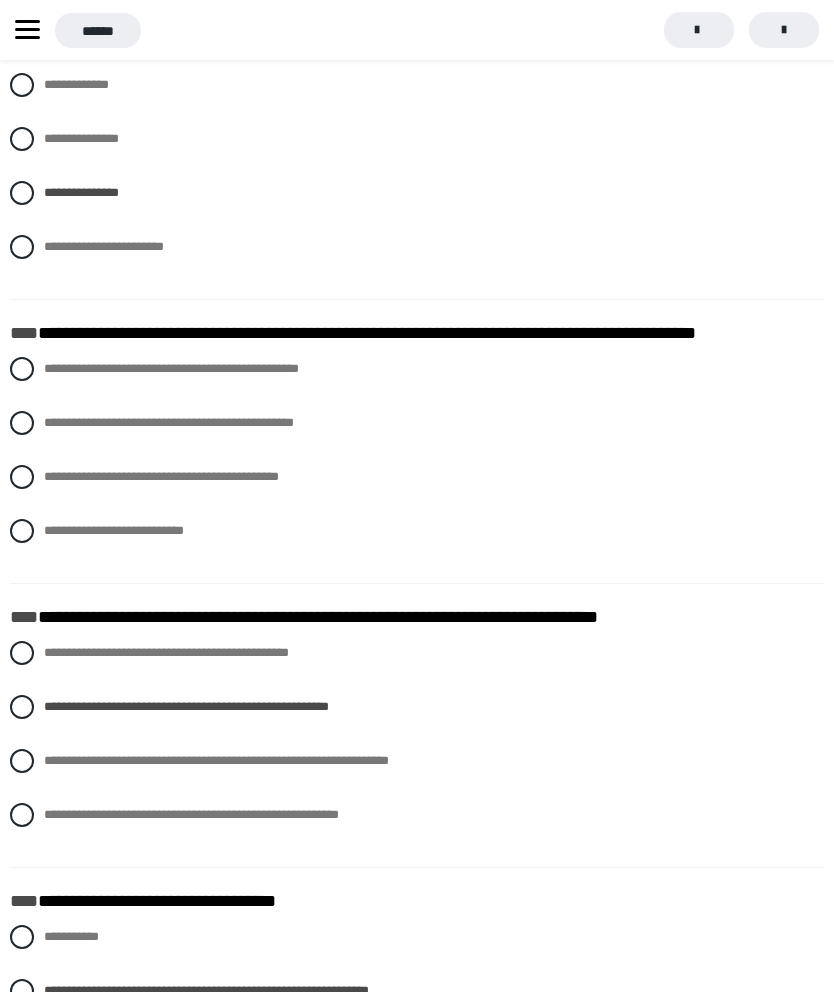 scroll, scrollTop: 4005, scrollLeft: 0, axis: vertical 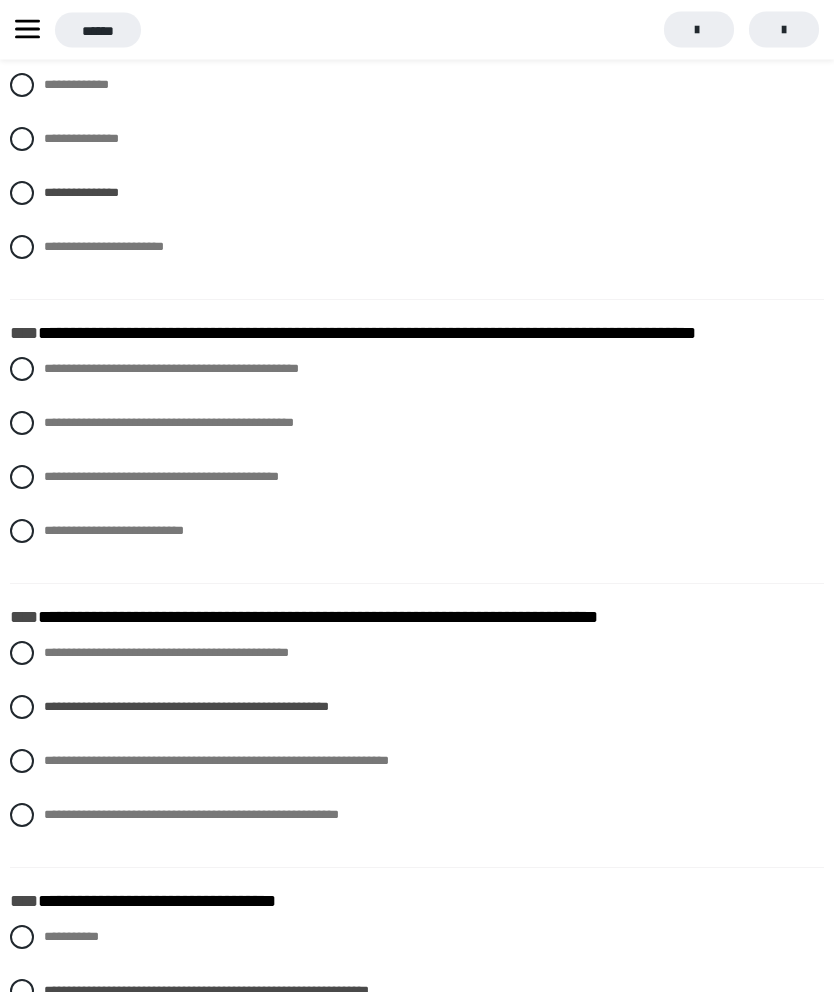 click at bounding box center [22, 478] 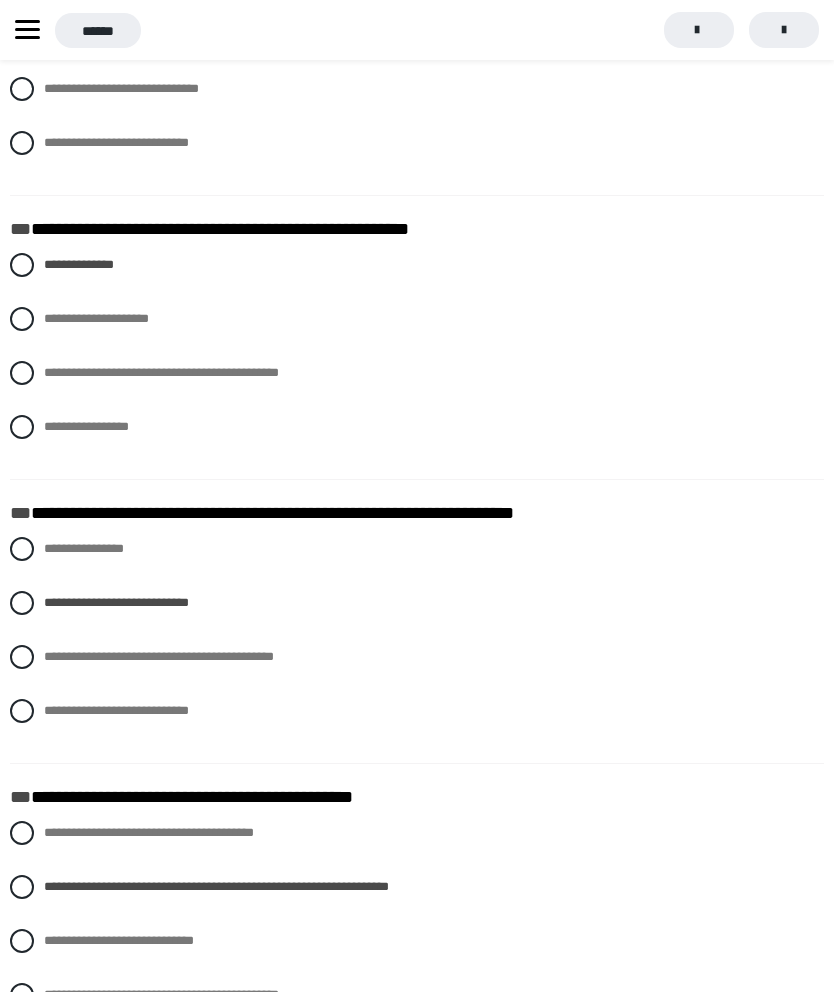 scroll, scrollTop: 673, scrollLeft: 0, axis: vertical 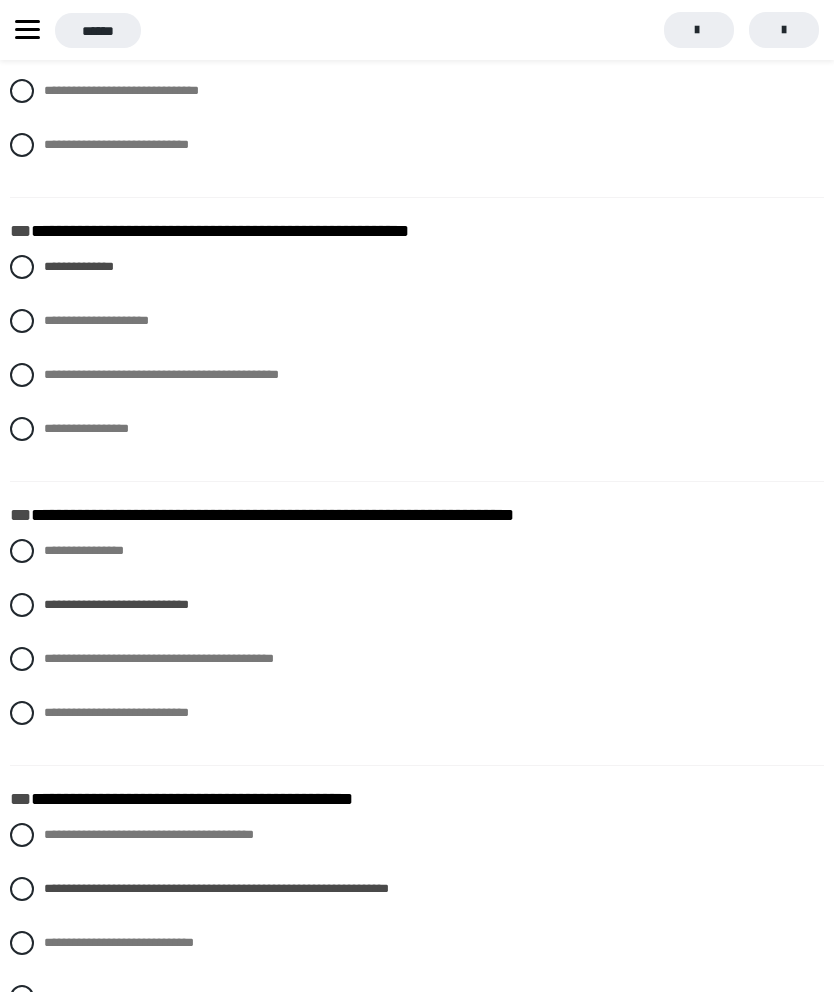 click at bounding box center [22, 375] 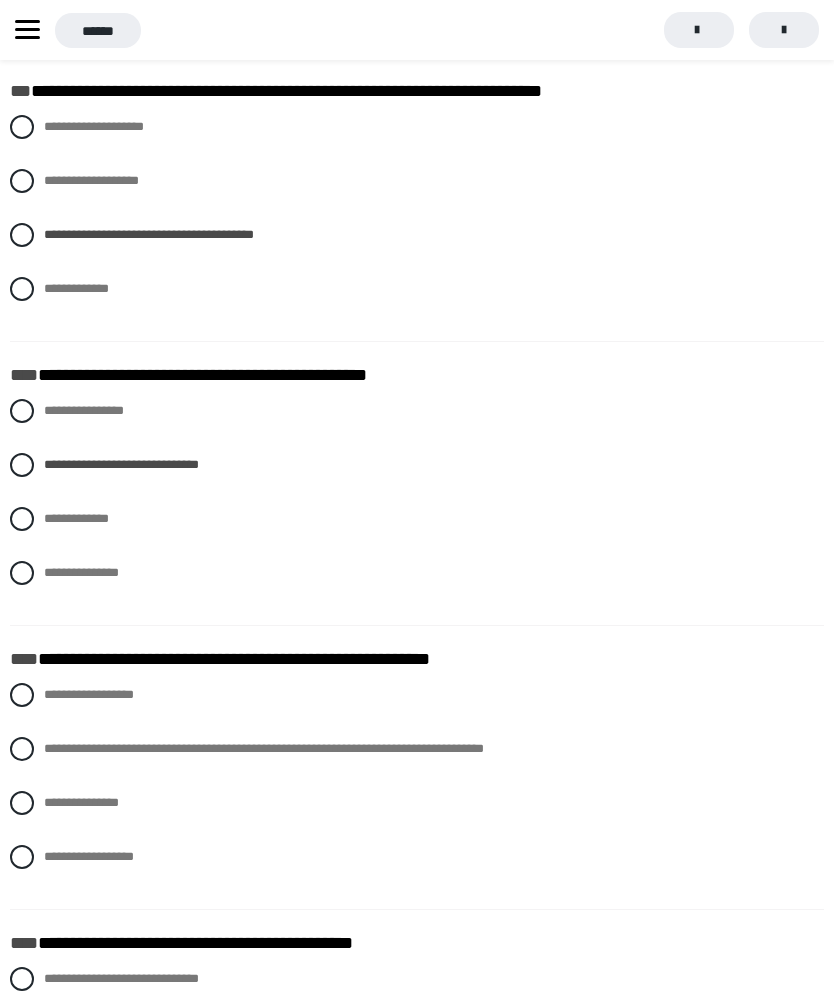 scroll, scrollTop: 2553, scrollLeft: 0, axis: vertical 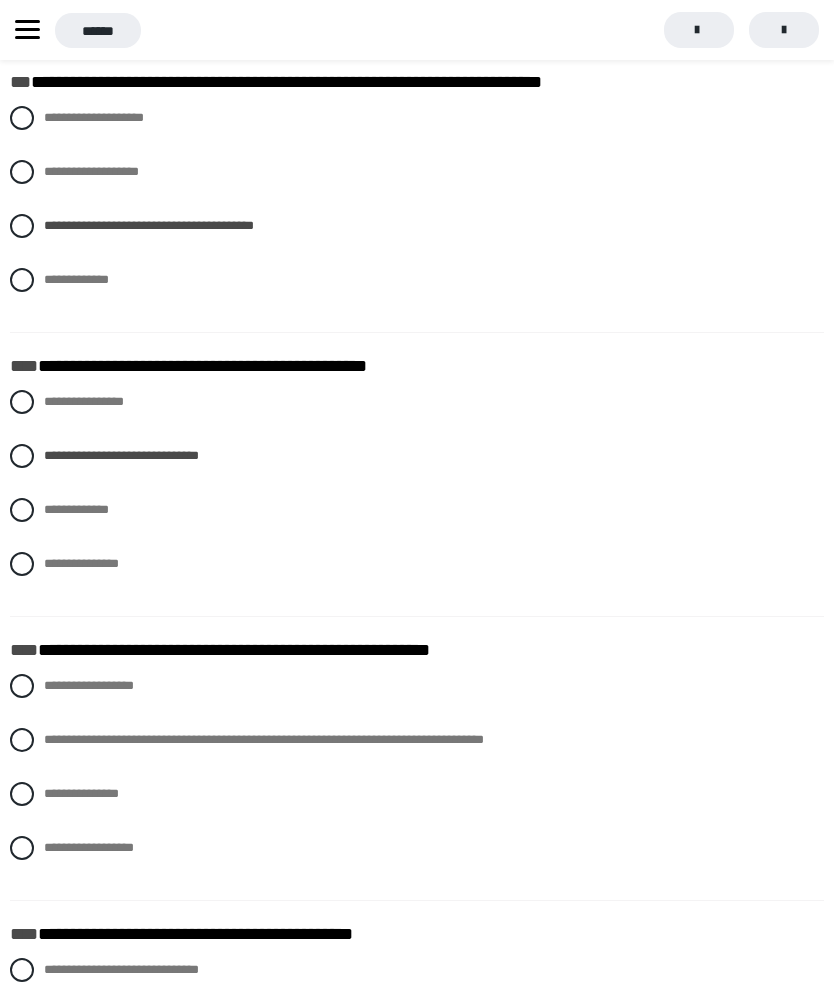 click at bounding box center [22, 740] 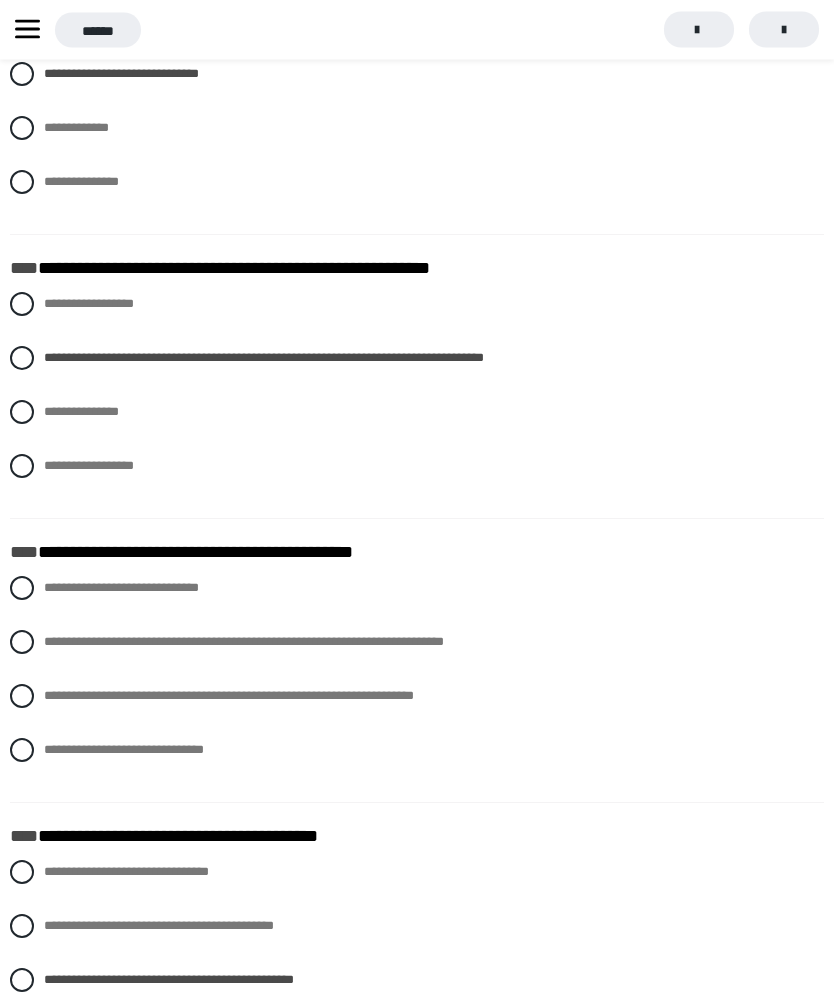 scroll, scrollTop: 2935, scrollLeft: 0, axis: vertical 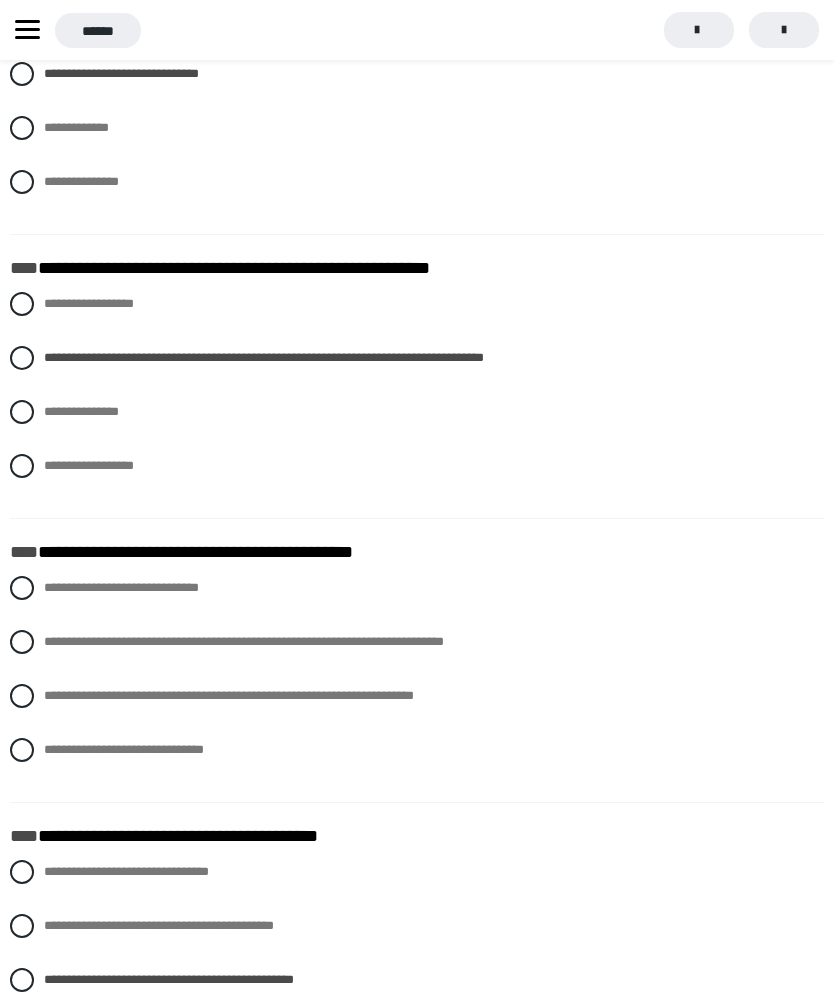 click at bounding box center (22, 642) 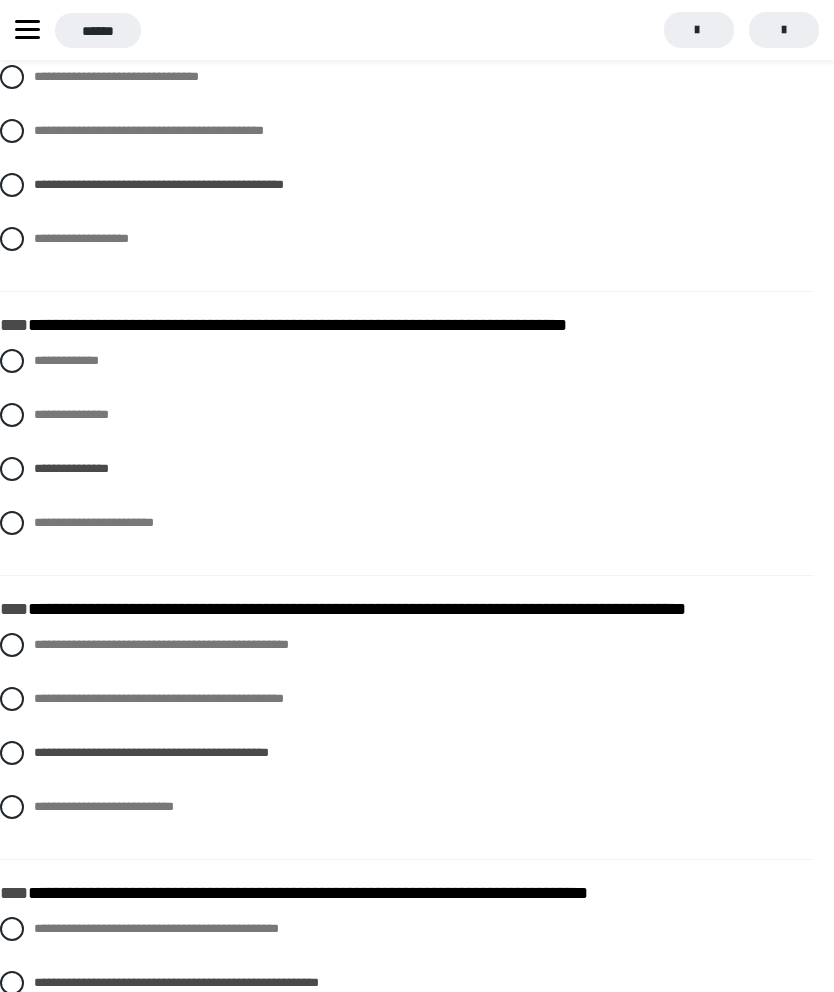 scroll, scrollTop: 3742, scrollLeft: 0, axis: vertical 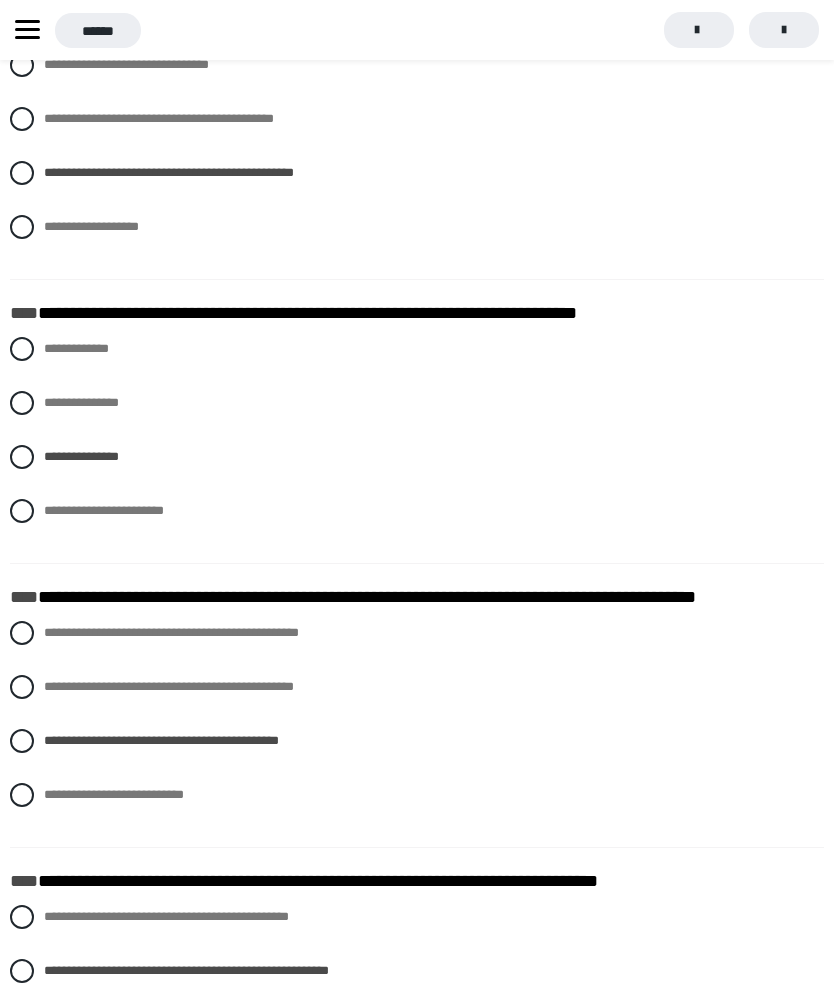 click at bounding box center (22, 349) 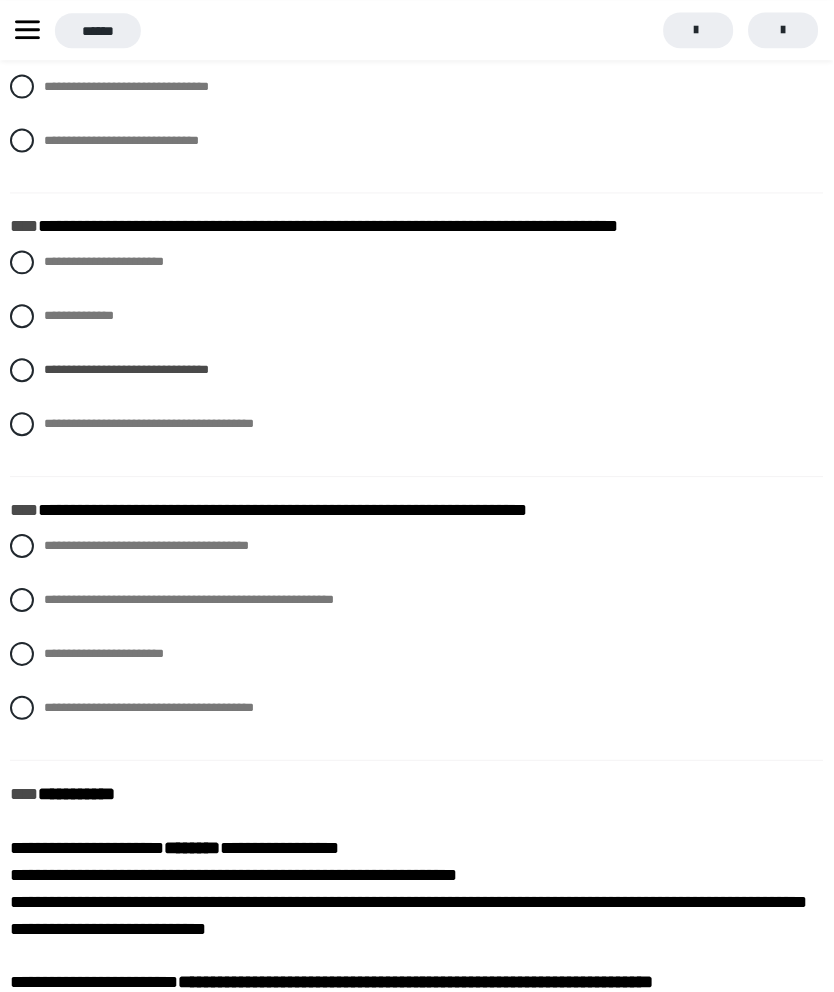 scroll, scrollTop: 5277, scrollLeft: 0, axis: vertical 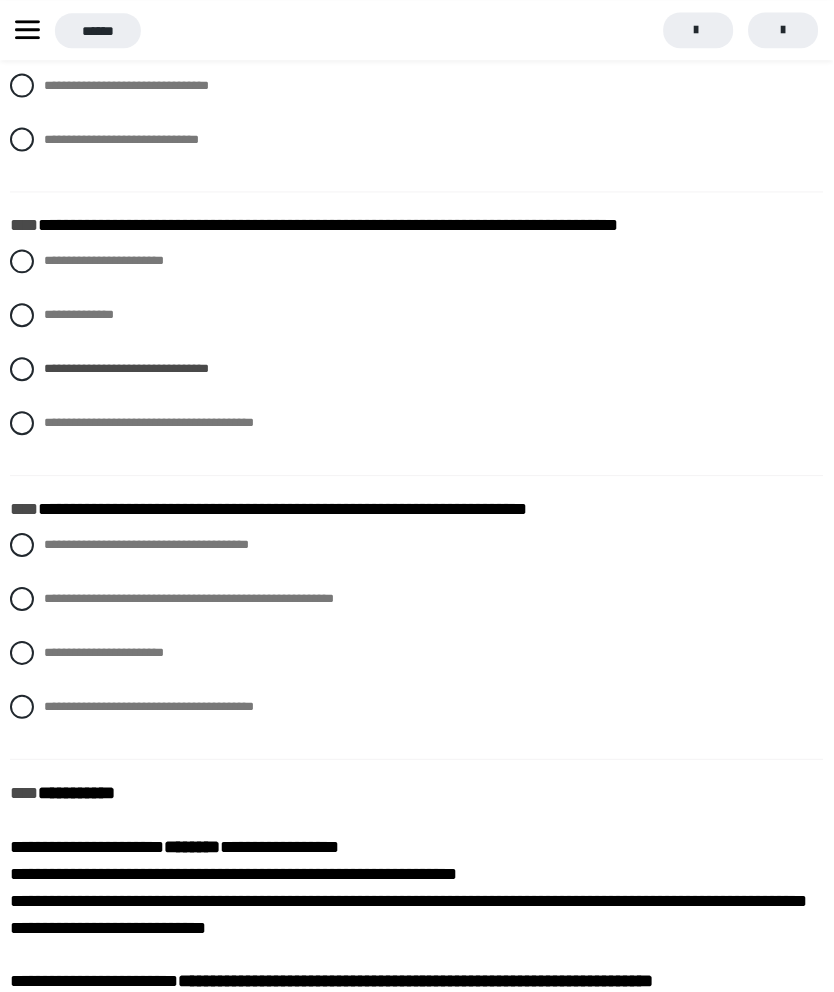click at bounding box center [22, 599] 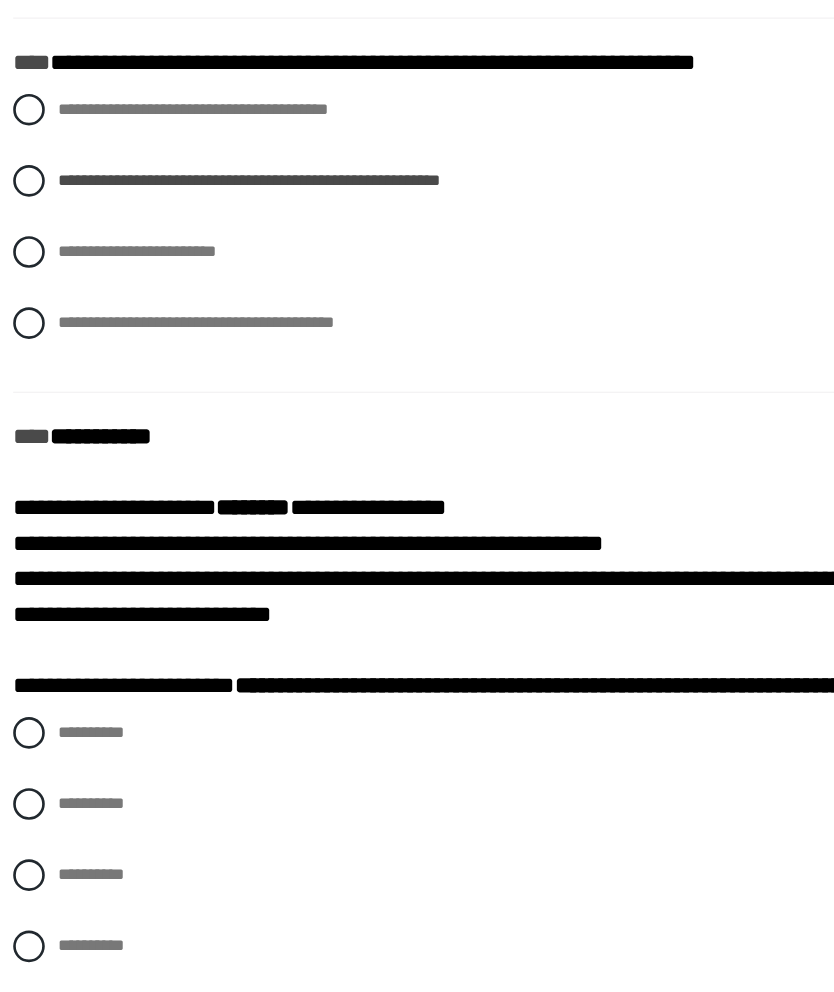 scroll, scrollTop: 5581, scrollLeft: 0, axis: vertical 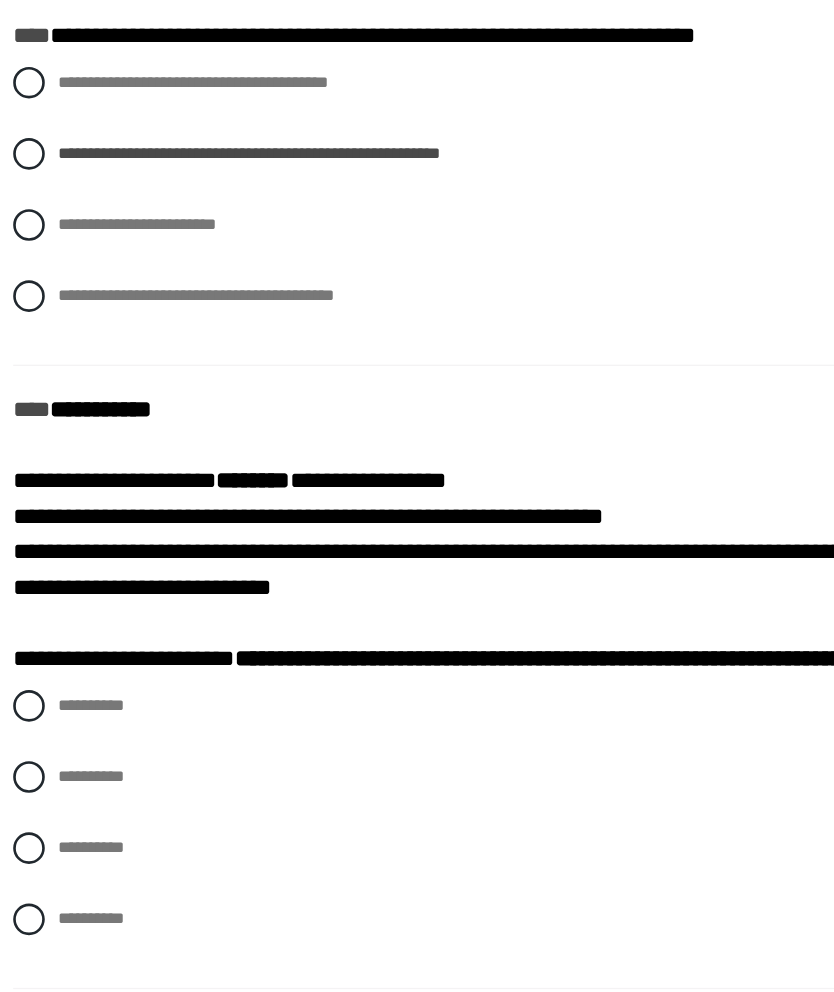 click at bounding box center (22, 822) 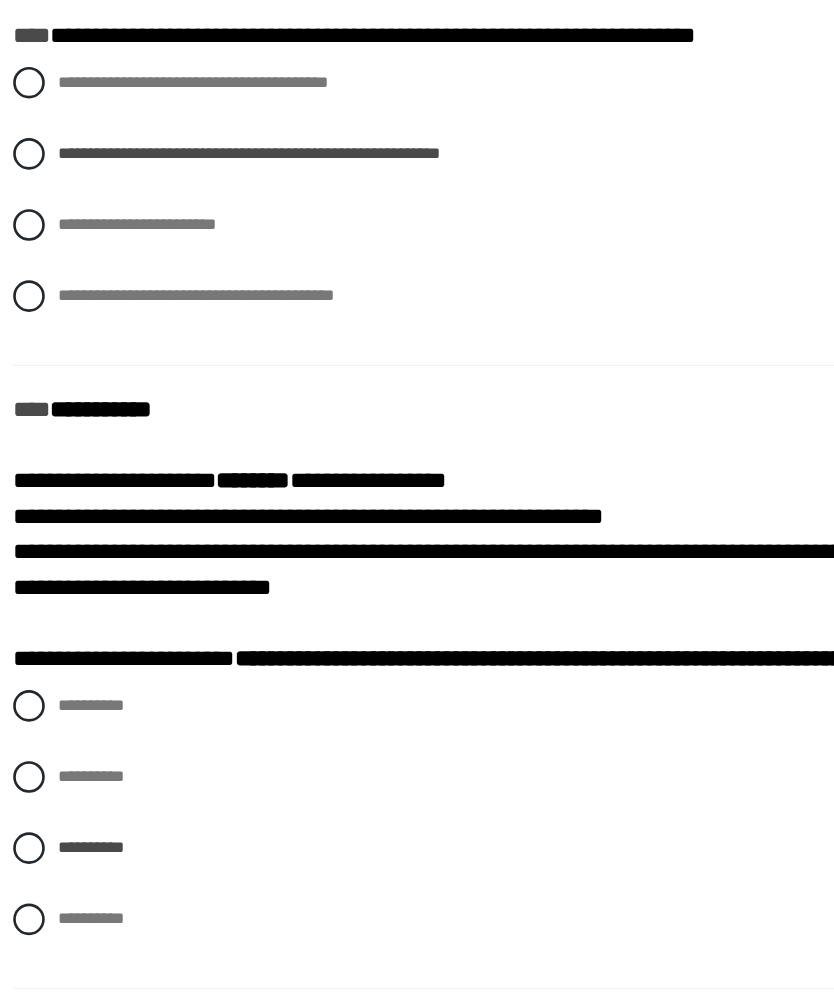 scroll, scrollTop: 5582, scrollLeft: 0, axis: vertical 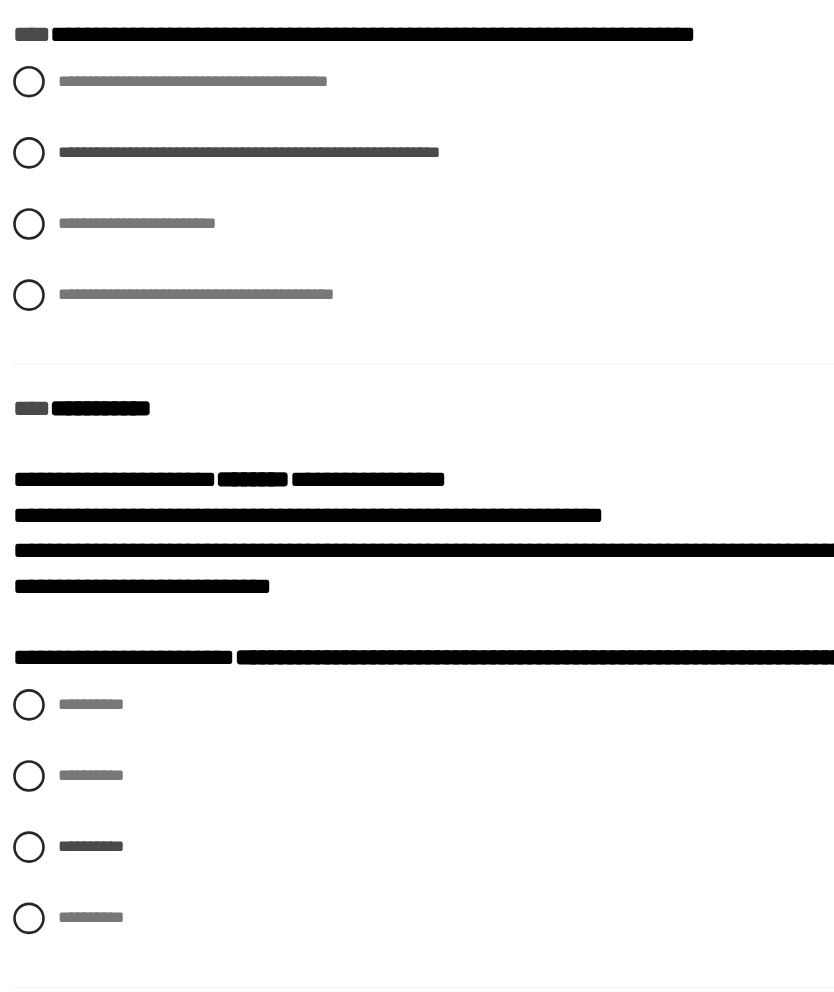 click on "**********" at bounding box center [62, 974] 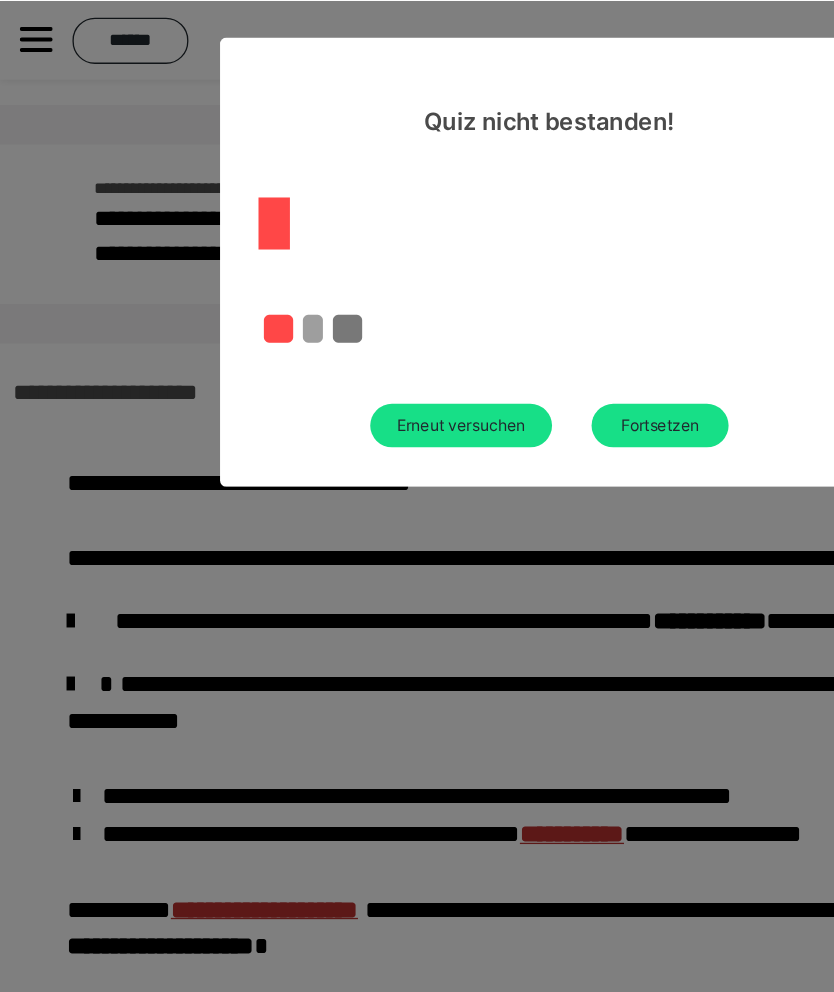 scroll, scrollTop: 0, scrollLeft: 0, axis: both 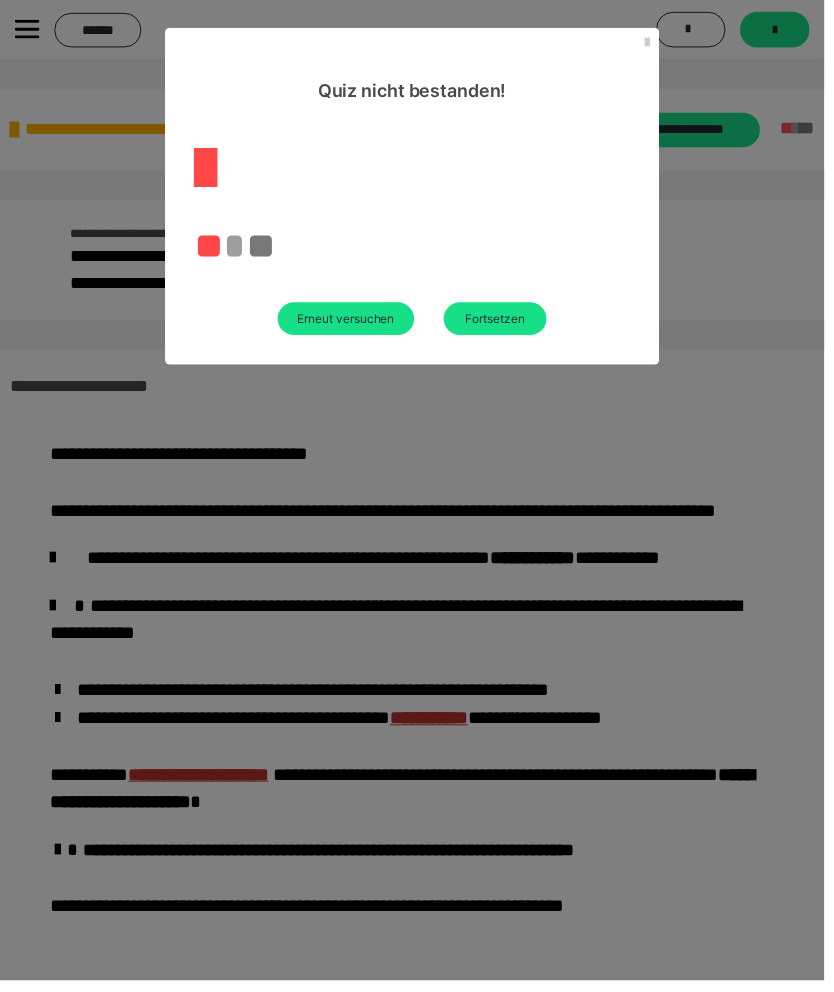click on "Erneut versuchen" at bounding box center (350, 322) 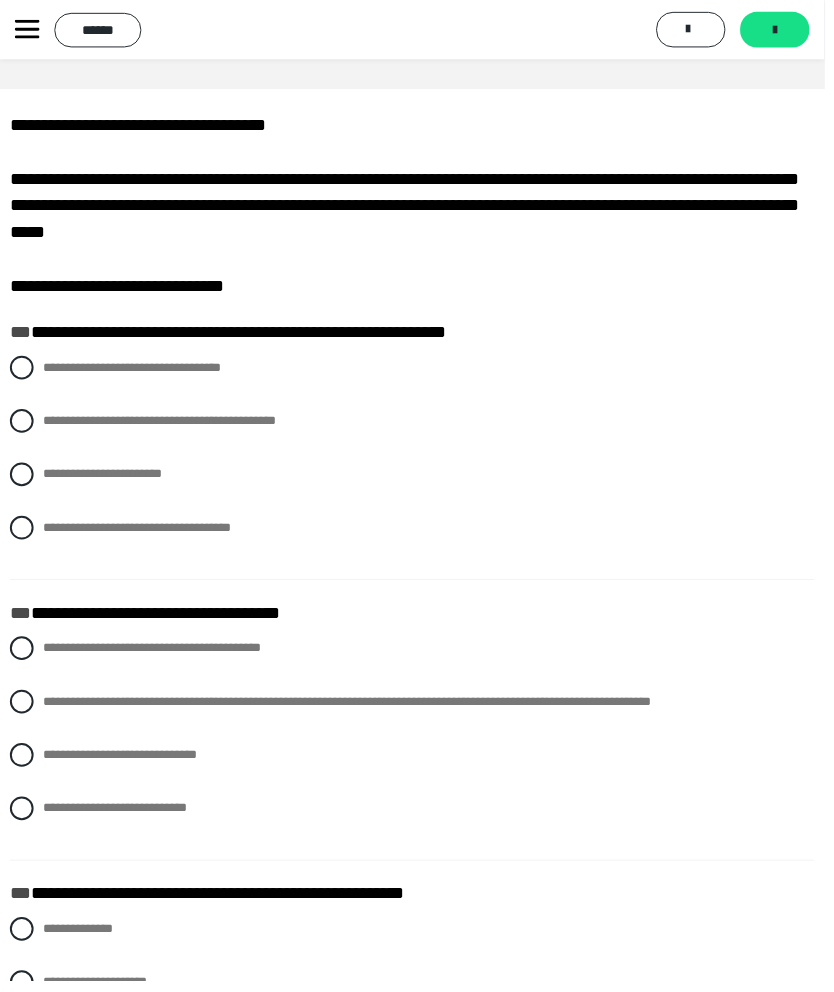 click on "**********" at bounding box center [417, 426] 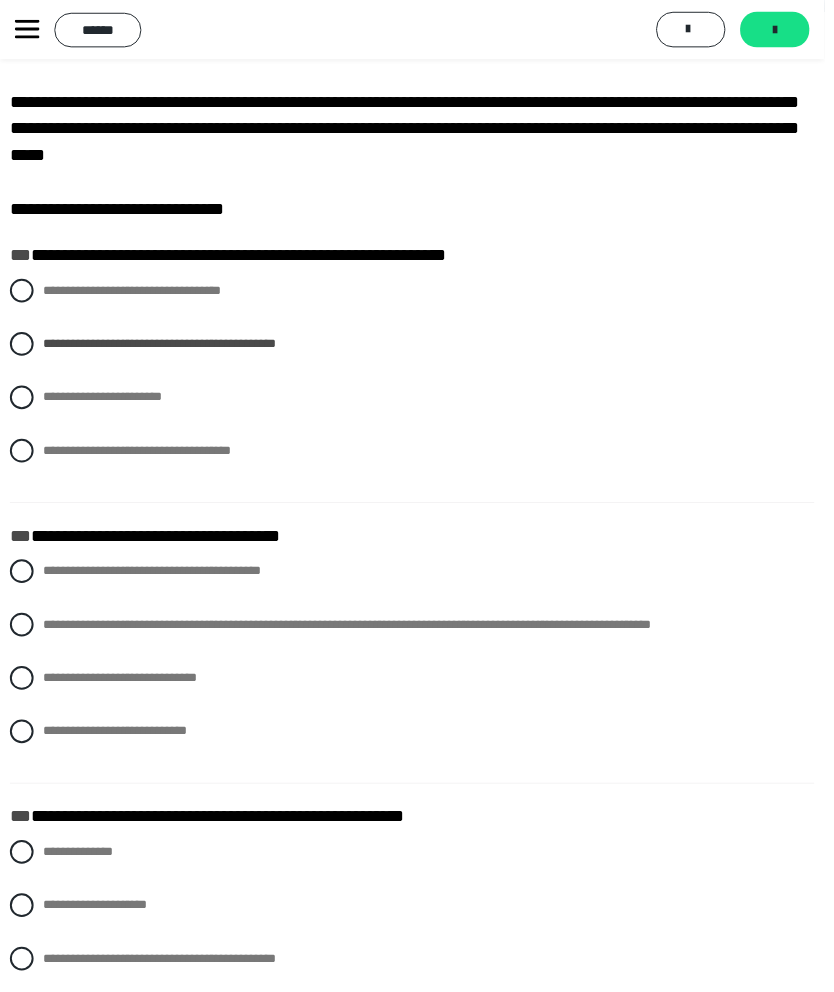 scroll, scrollTop: 138, scrollLeft: 0, axis: vertical 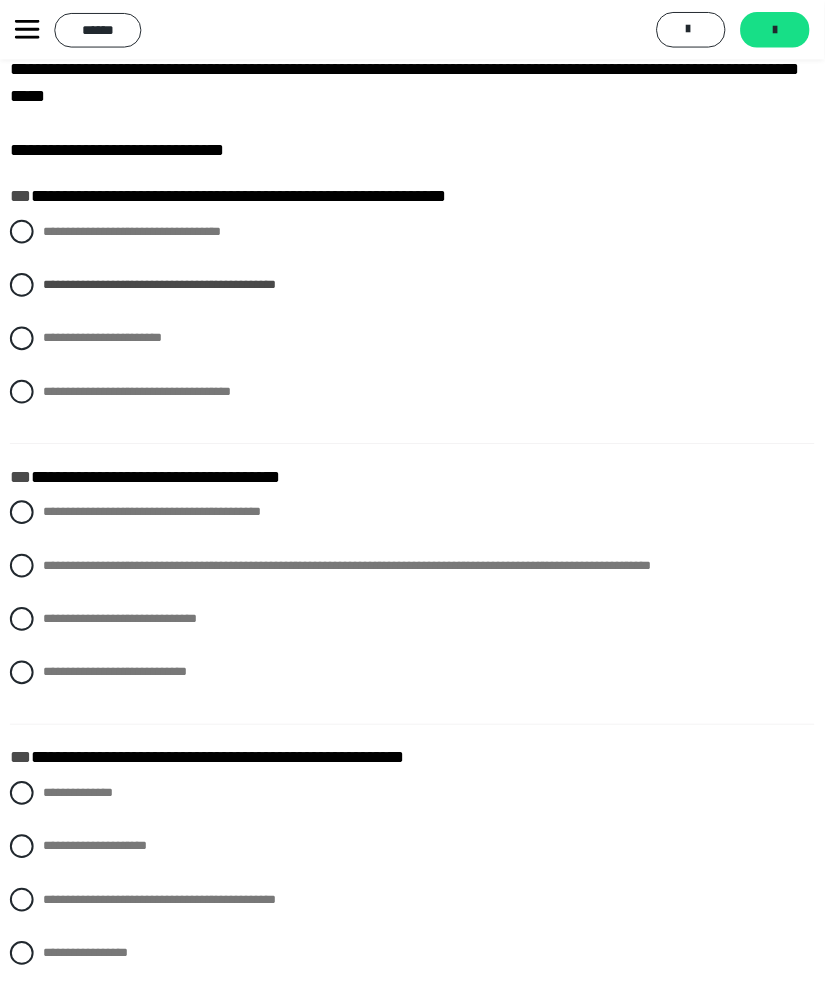 click at bounding box center (22, 572) 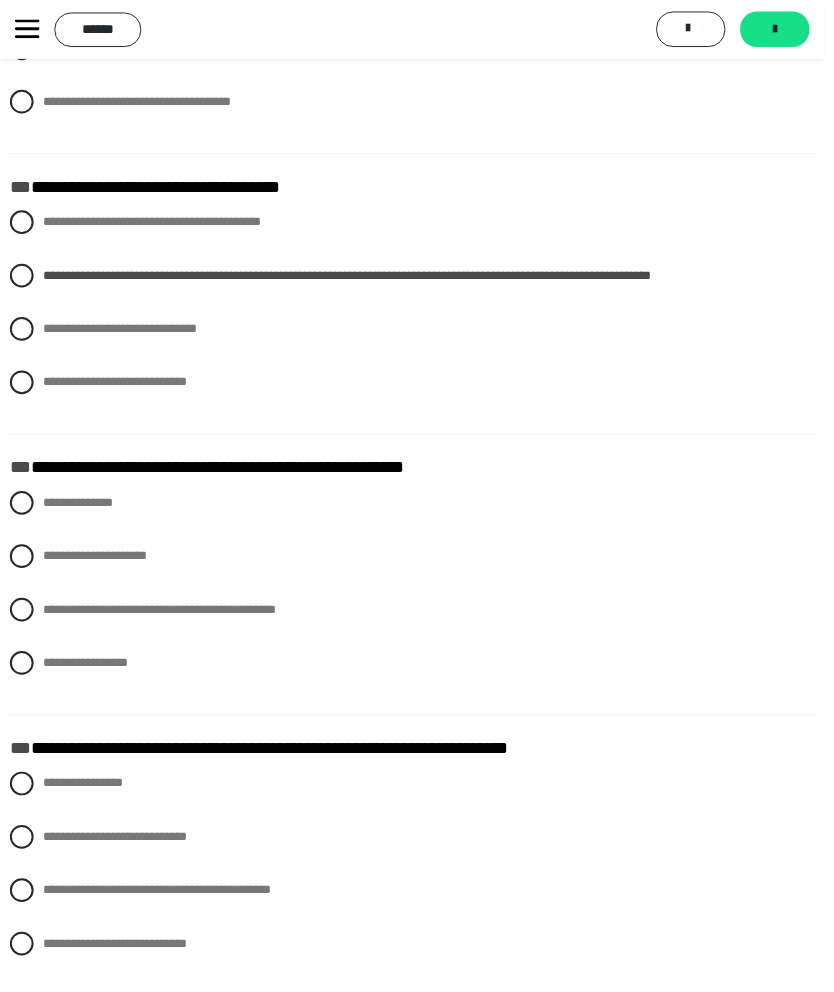 scroll, scrollTop: 433, scrollLeft: 0, axis: vertical 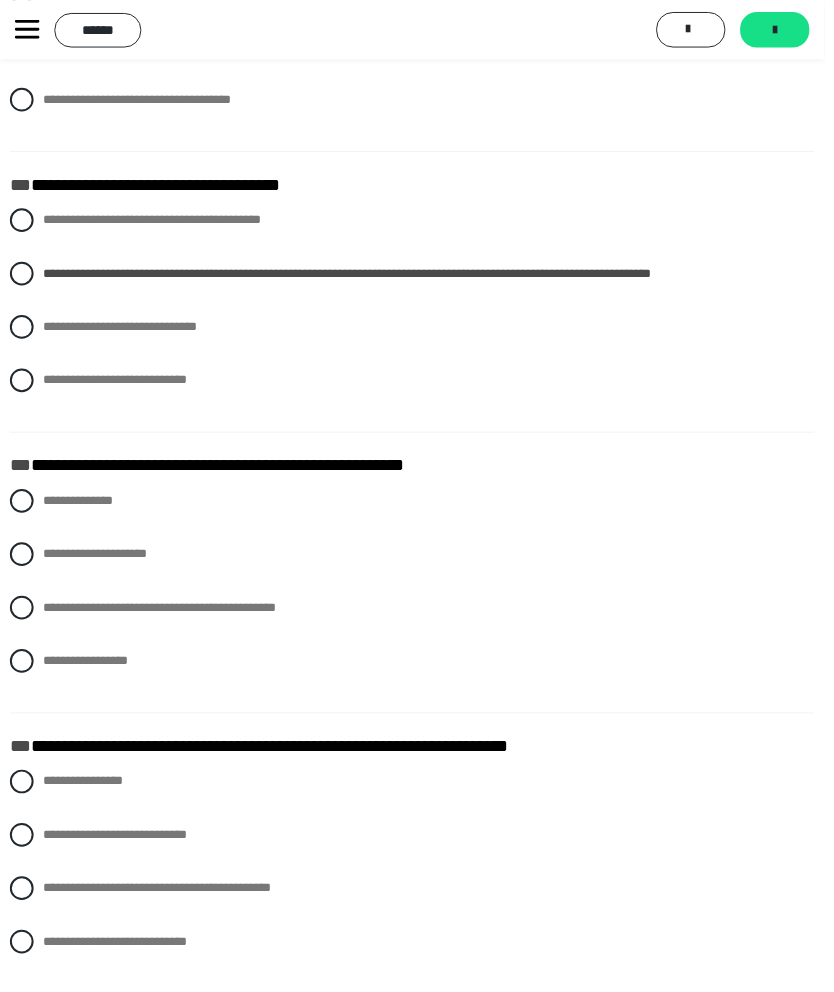 click on "**********" at bounding box center [50, 609] 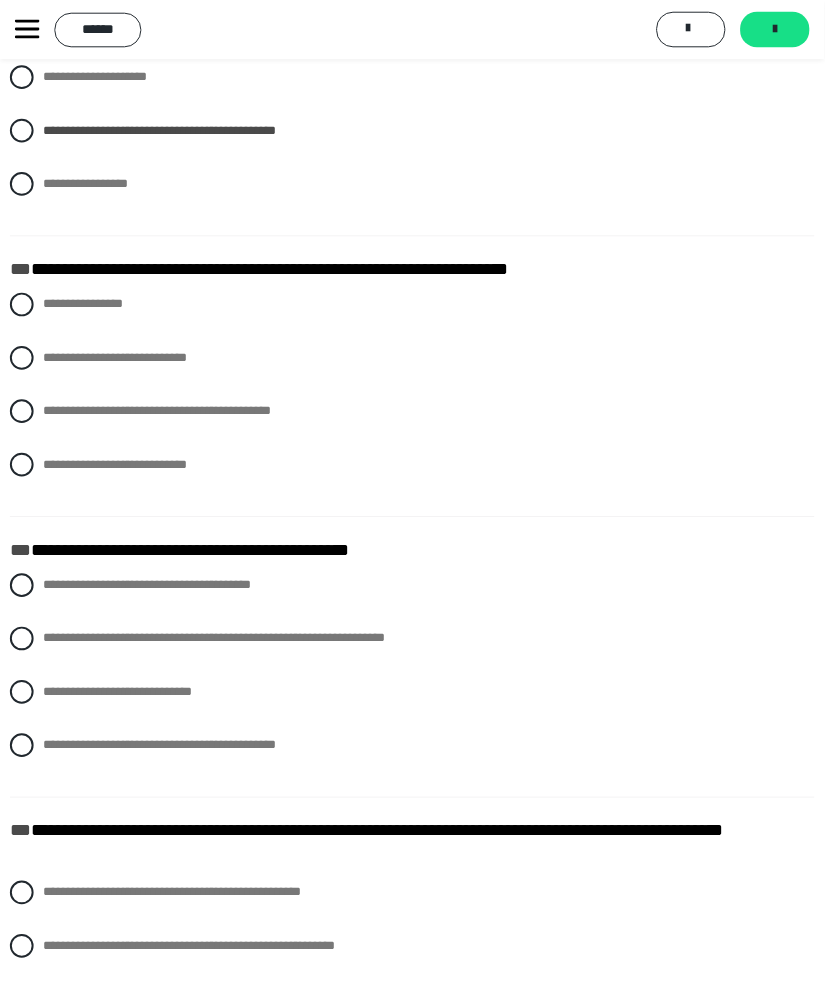 scroll, scrollTop: 920, scrollLeft: 0, axis: vertical 